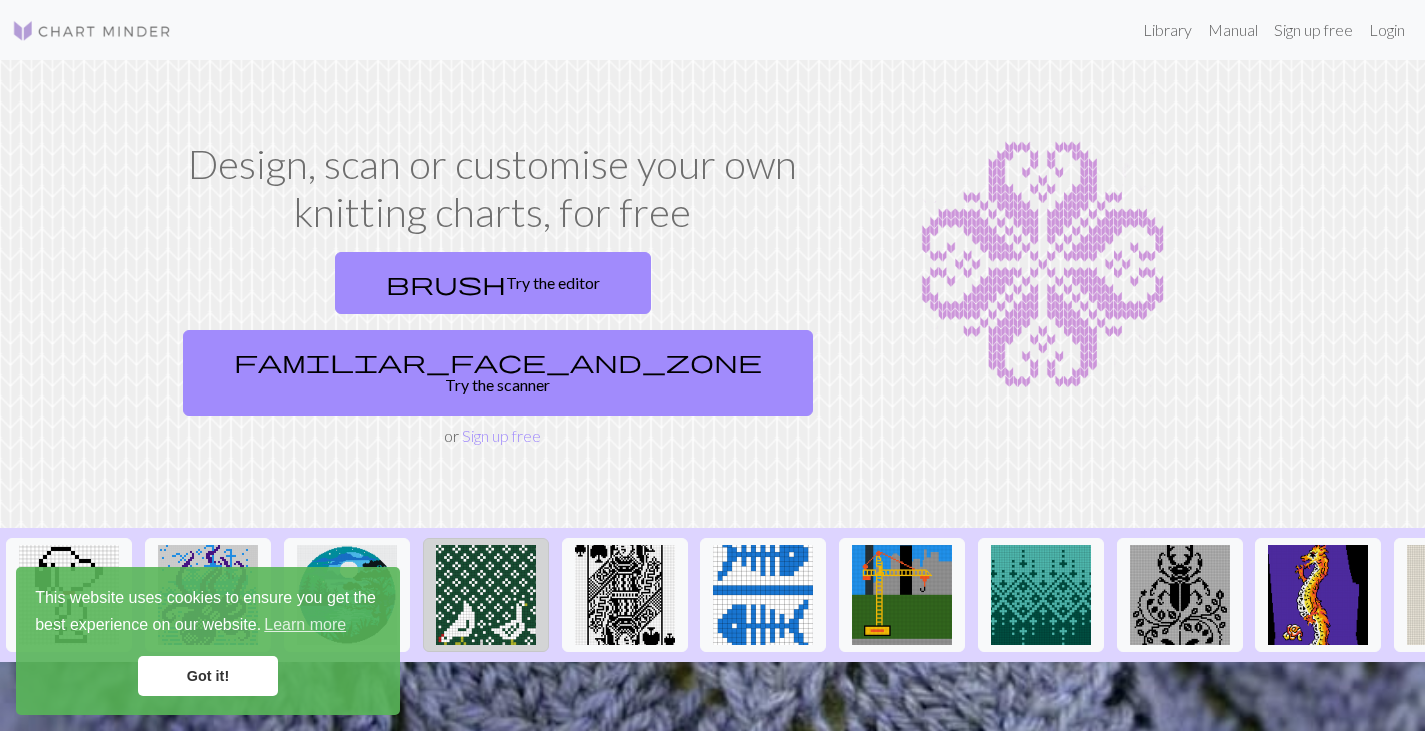 scroll, scrollTop: 0, scrollLeft: 0, axis: both 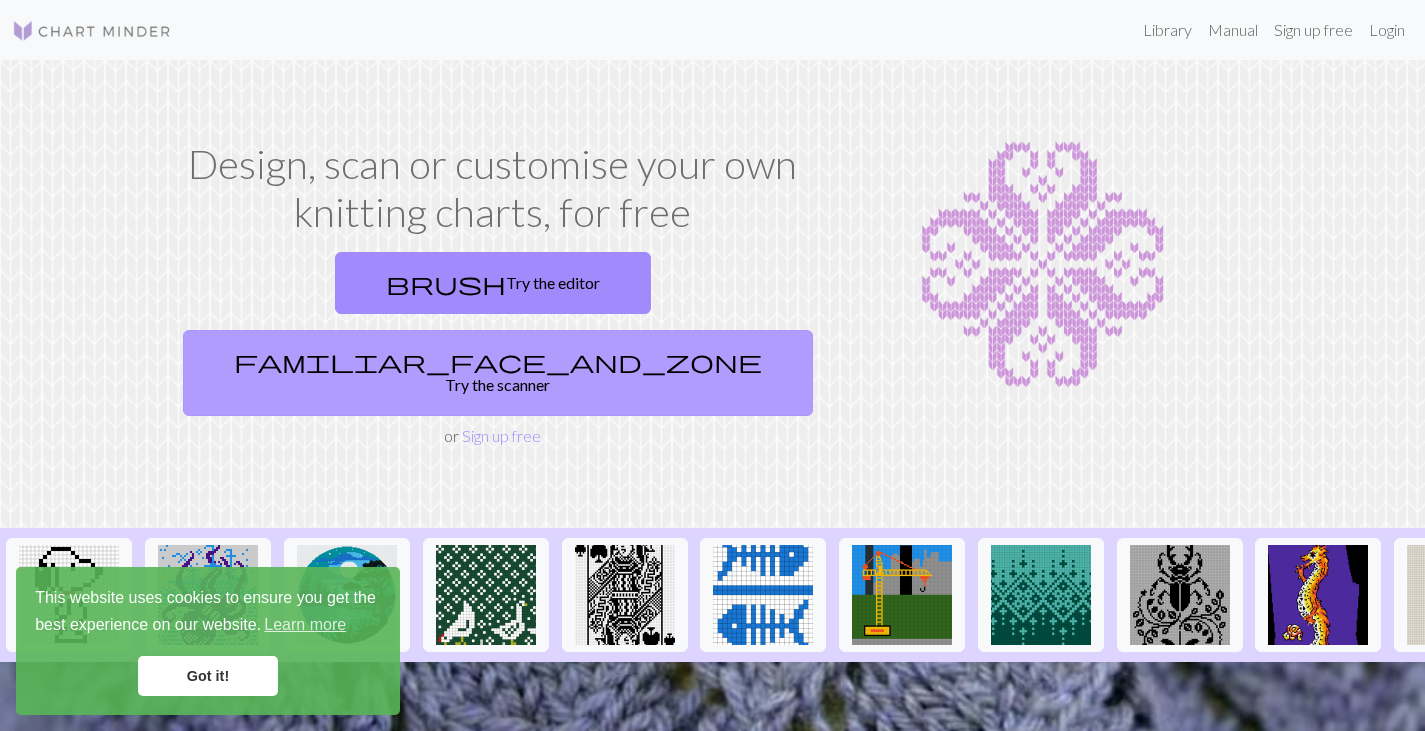 click on "familiar_face_and_zone  Try the scanner" at bounding box center [498, 373] 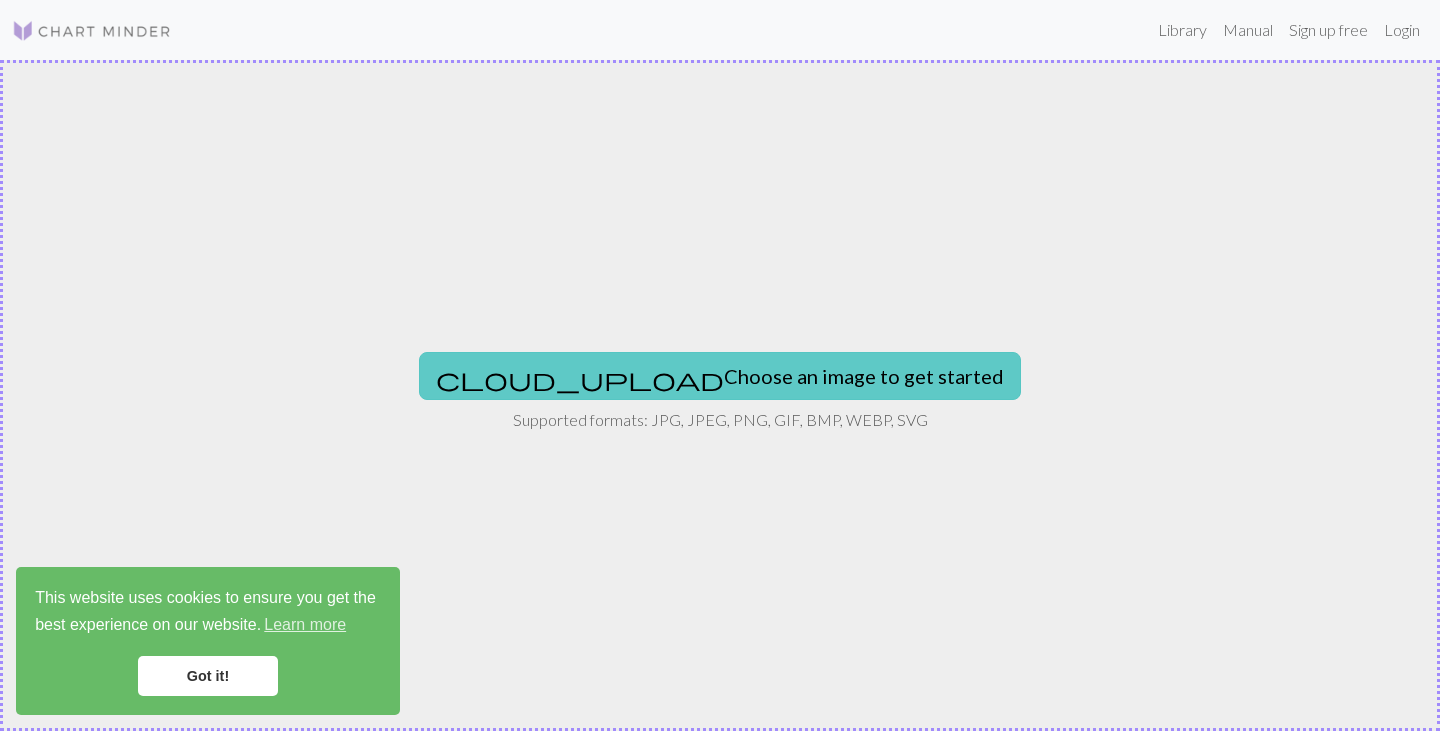 click on "cloud_upload  Choose an image to get started" at bounding box center (720, 376) 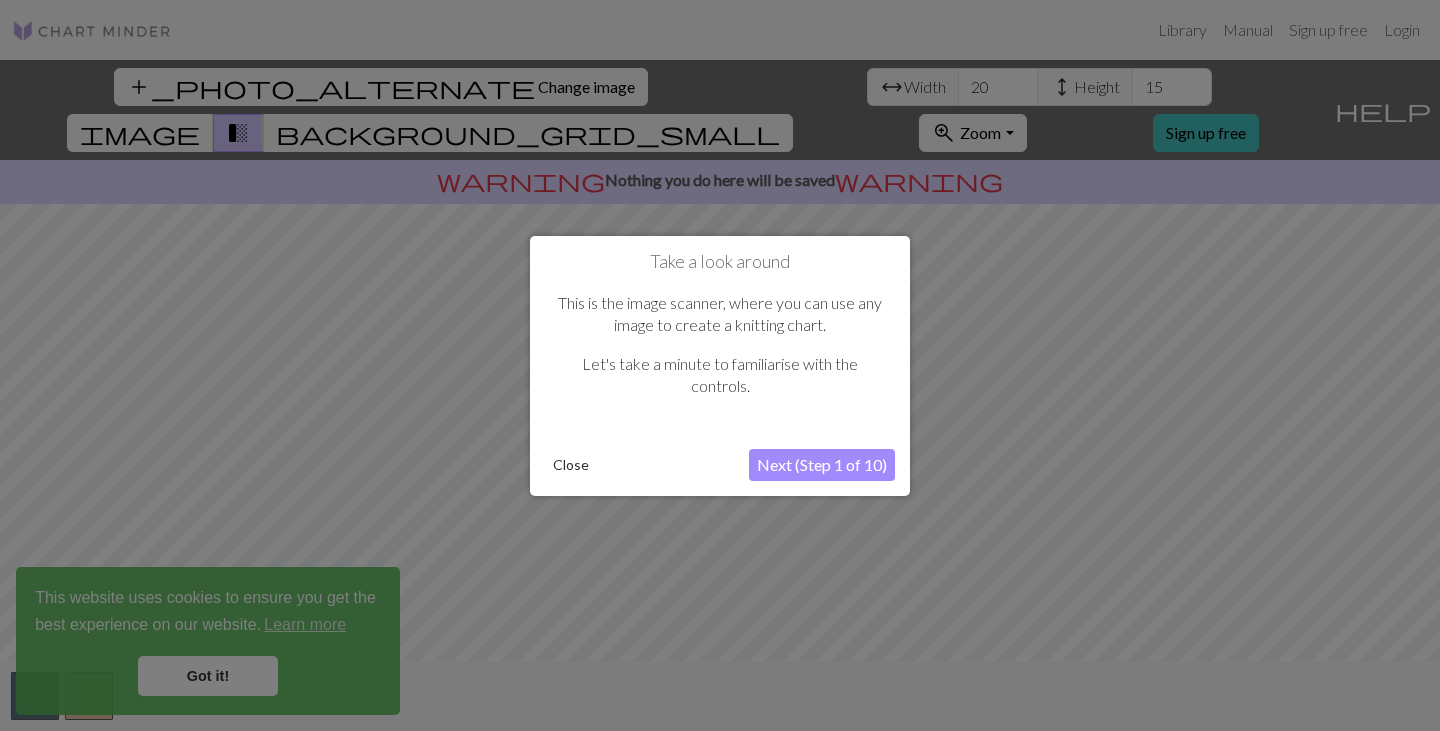 click on "Next (Step 1 of 10)" at bounding box center [822, 465] 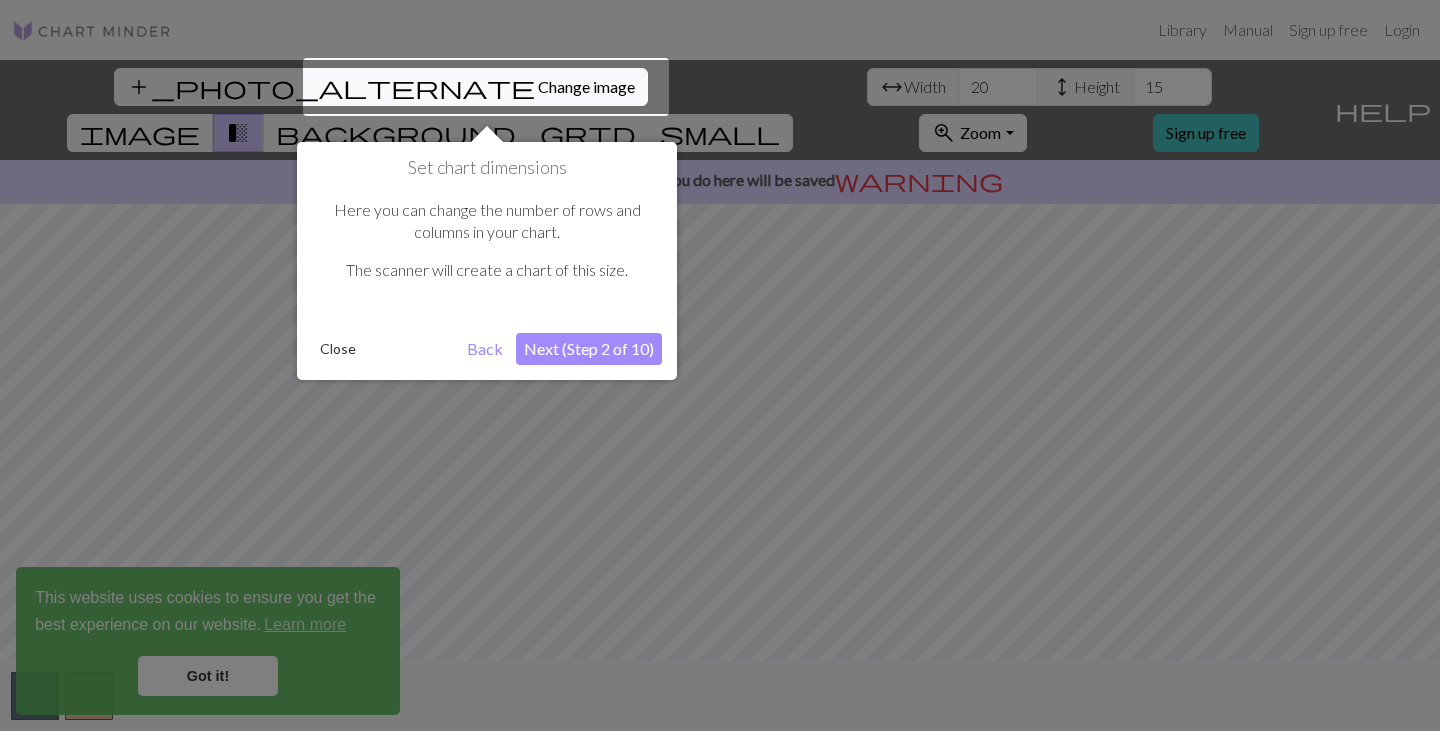 click on "Next (Step 2 of 10)" at bounding box center [589, 349] 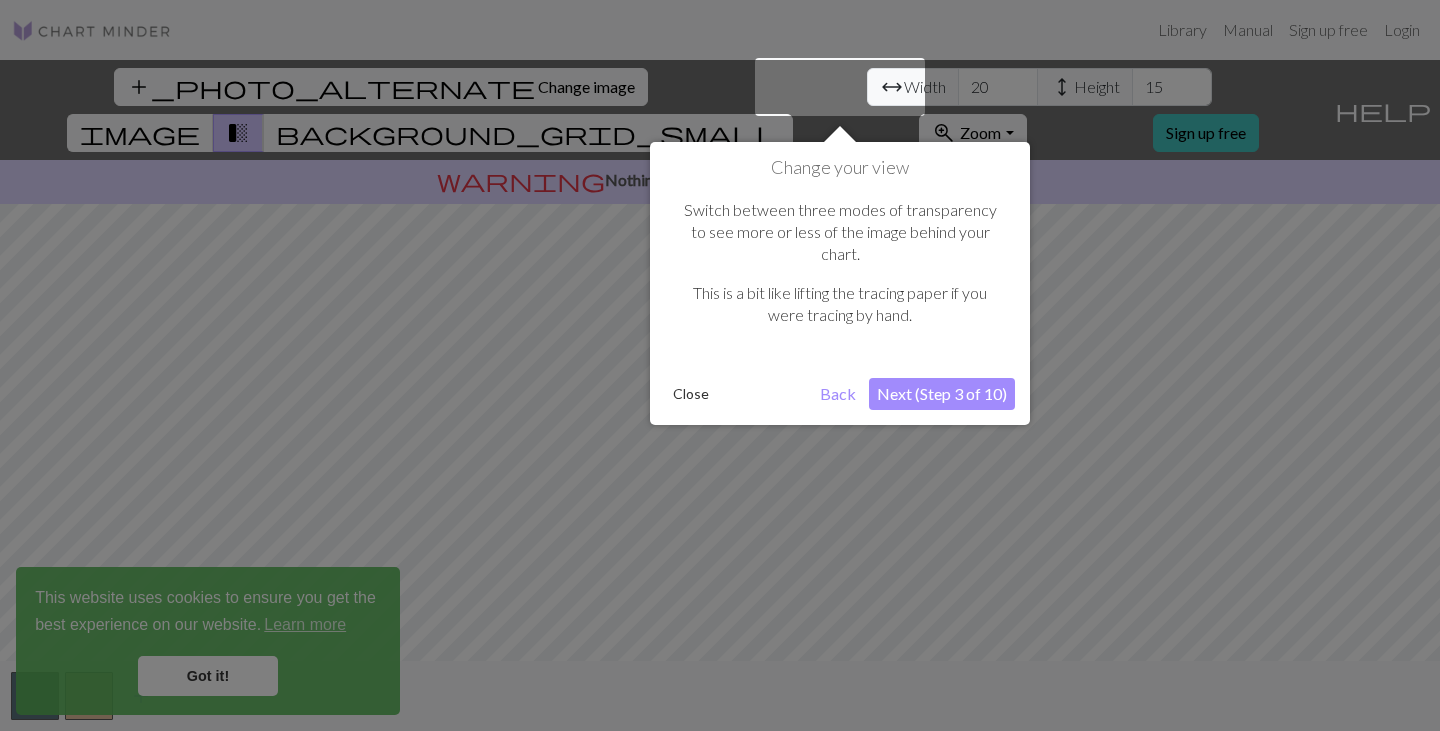 click on "Next (Step 3 of 10)" at bounding box center [942, 394] 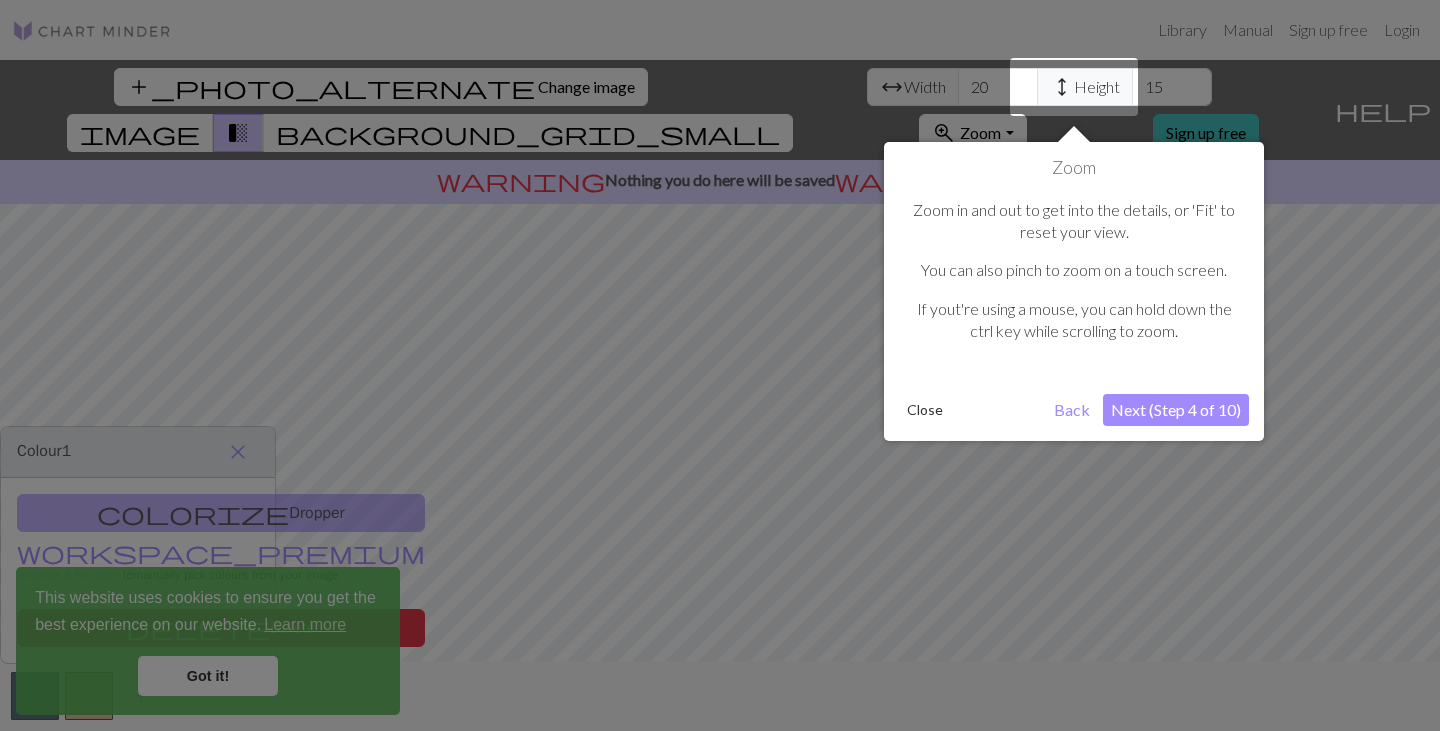 click on "Next (Step 4 of 10)" at bounding box center [1176, 410] 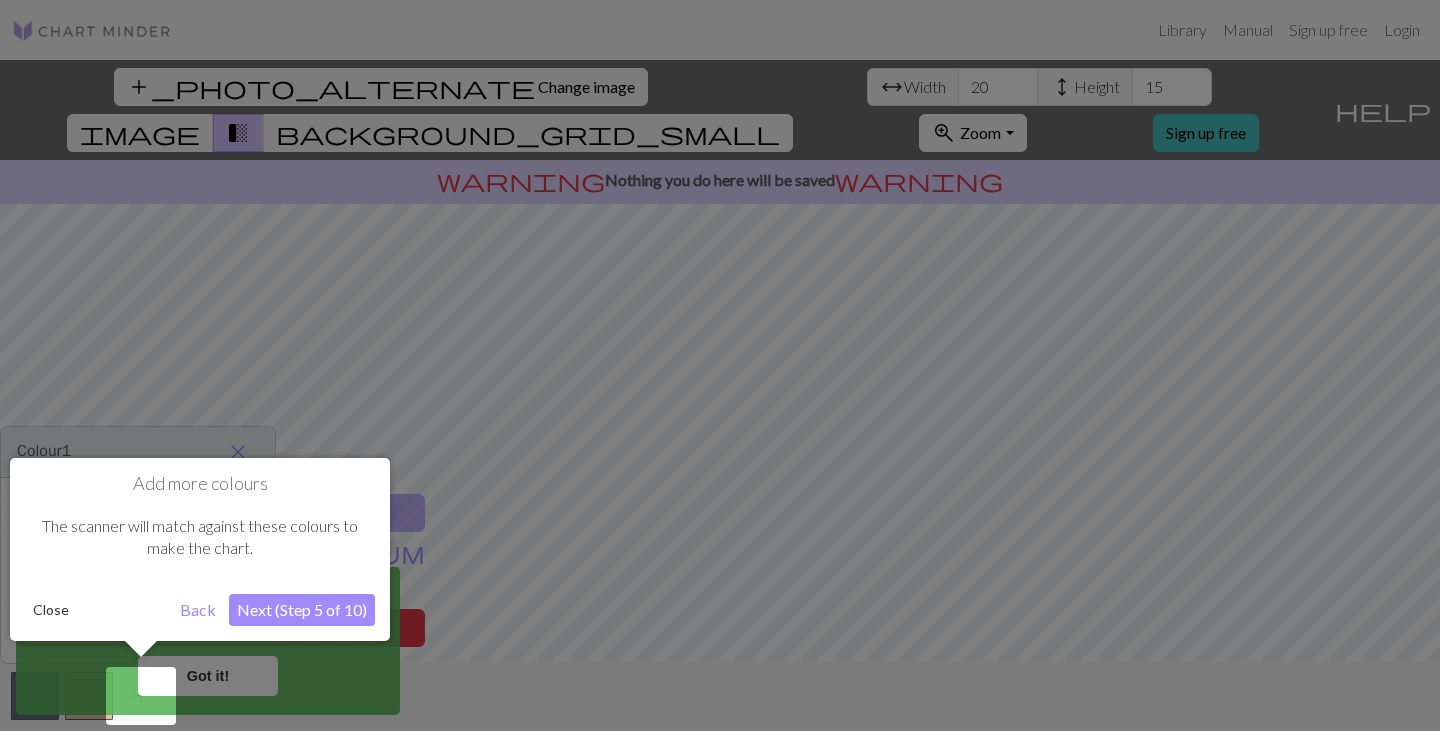 click on "Next (Step 5 of 10)" at bounding box center (302, 610) 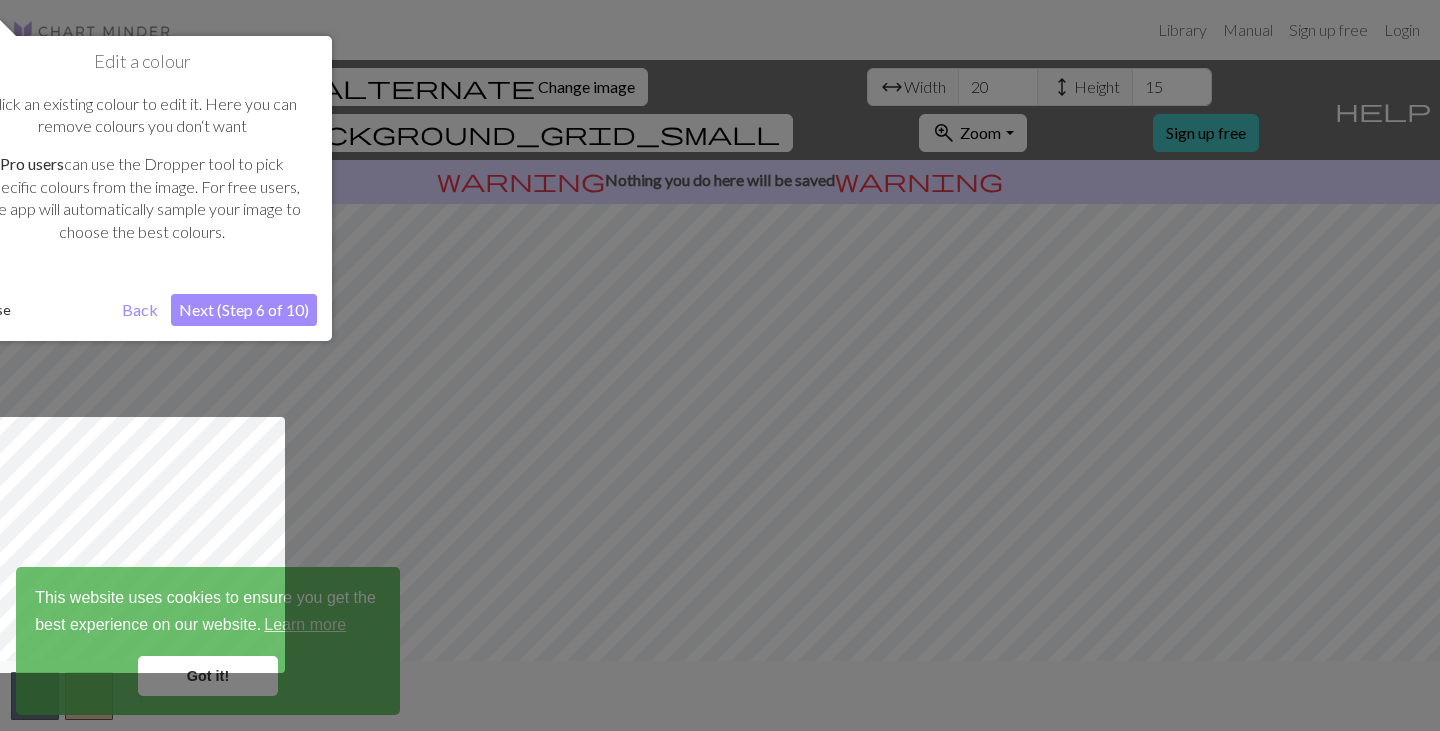 click on "Next (Step 6 of 10)" at bounding box center [244, 310] 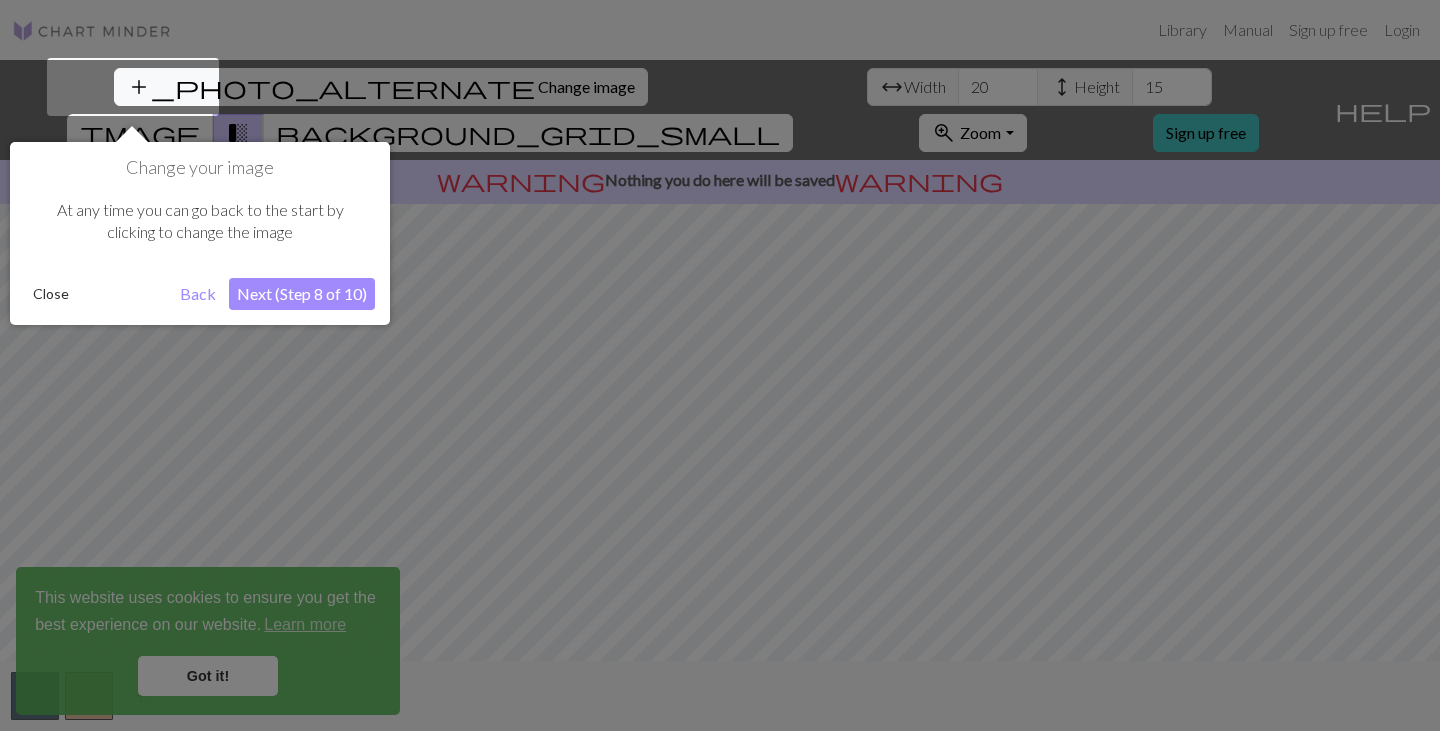 click on "Next (Step 8 of 10)" at bounding box center (302, 294) 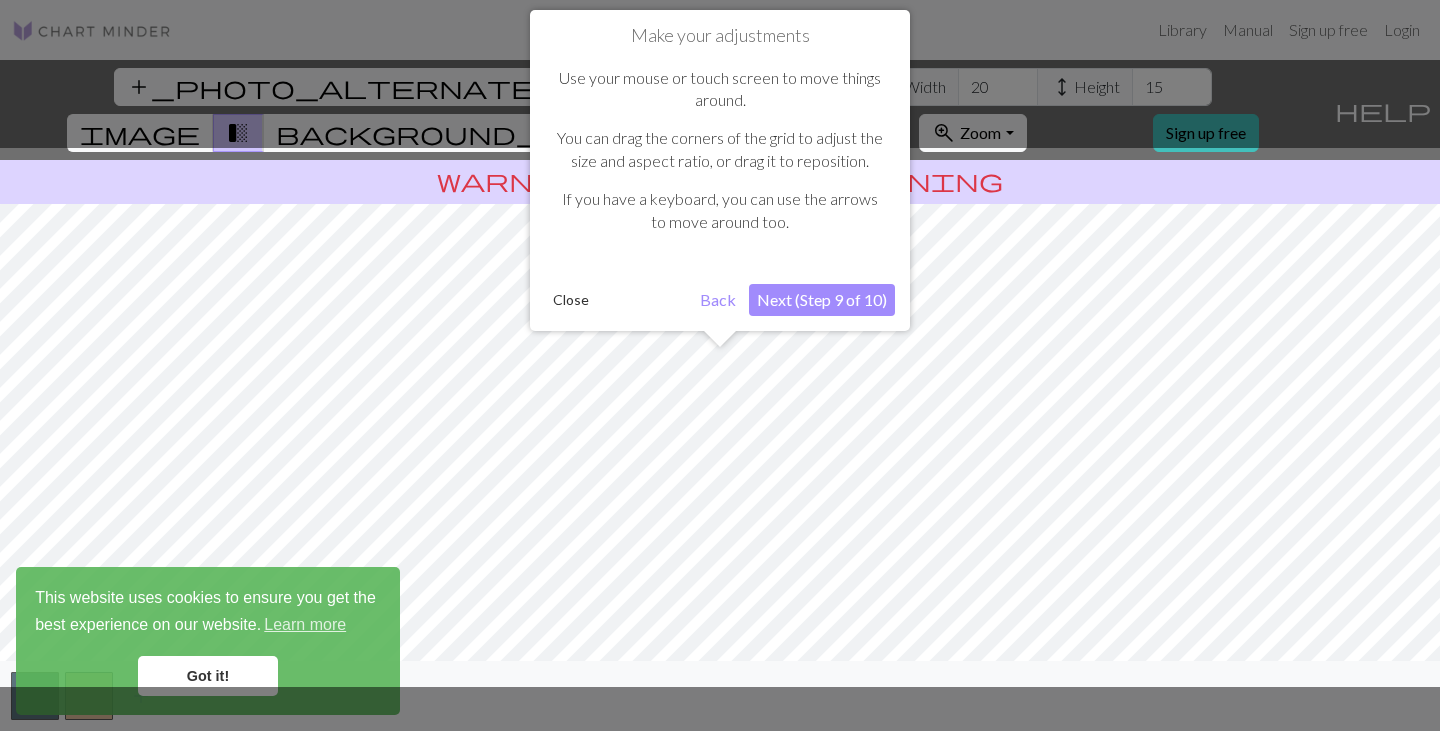 click on "Next (Step 9 of 10)" at bounding box center [822, 300] 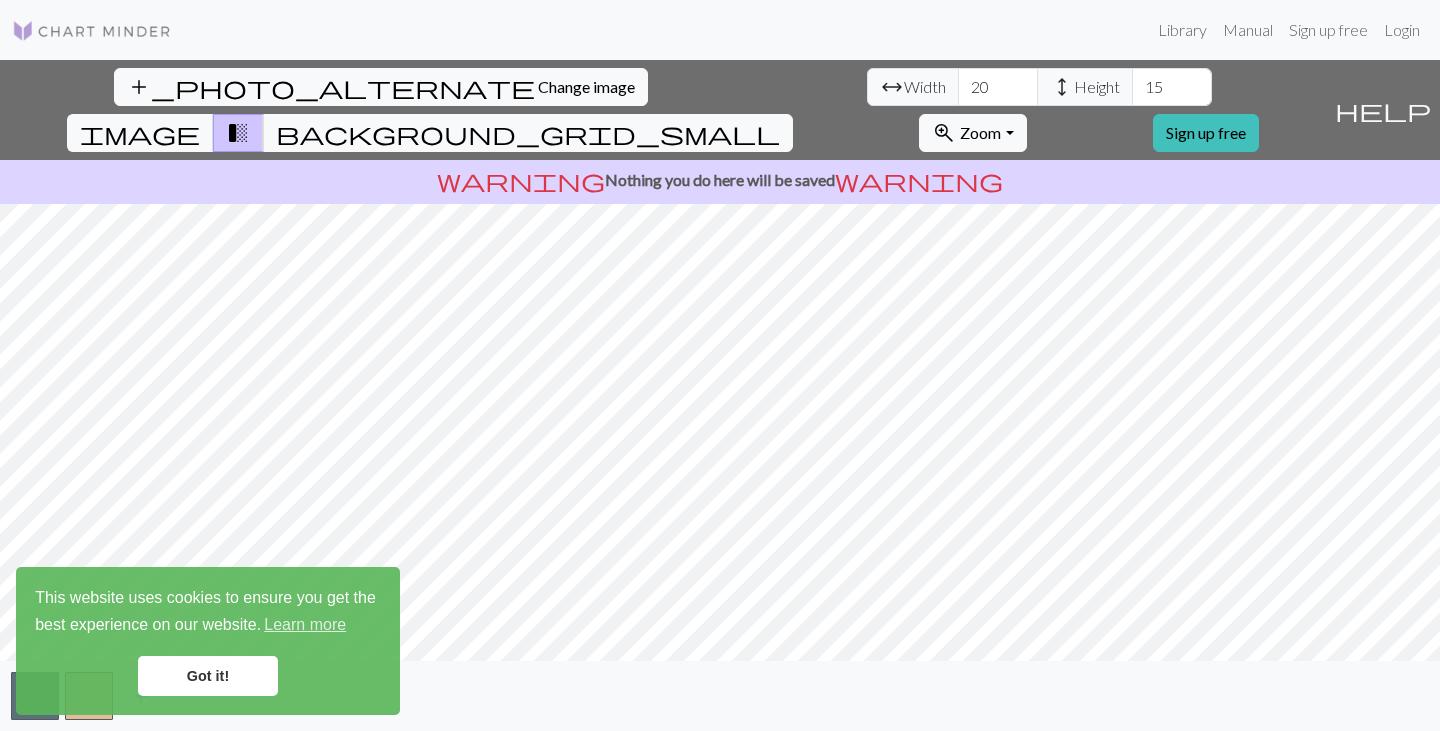 click on "Got it!" at bounding box center (208, 676) 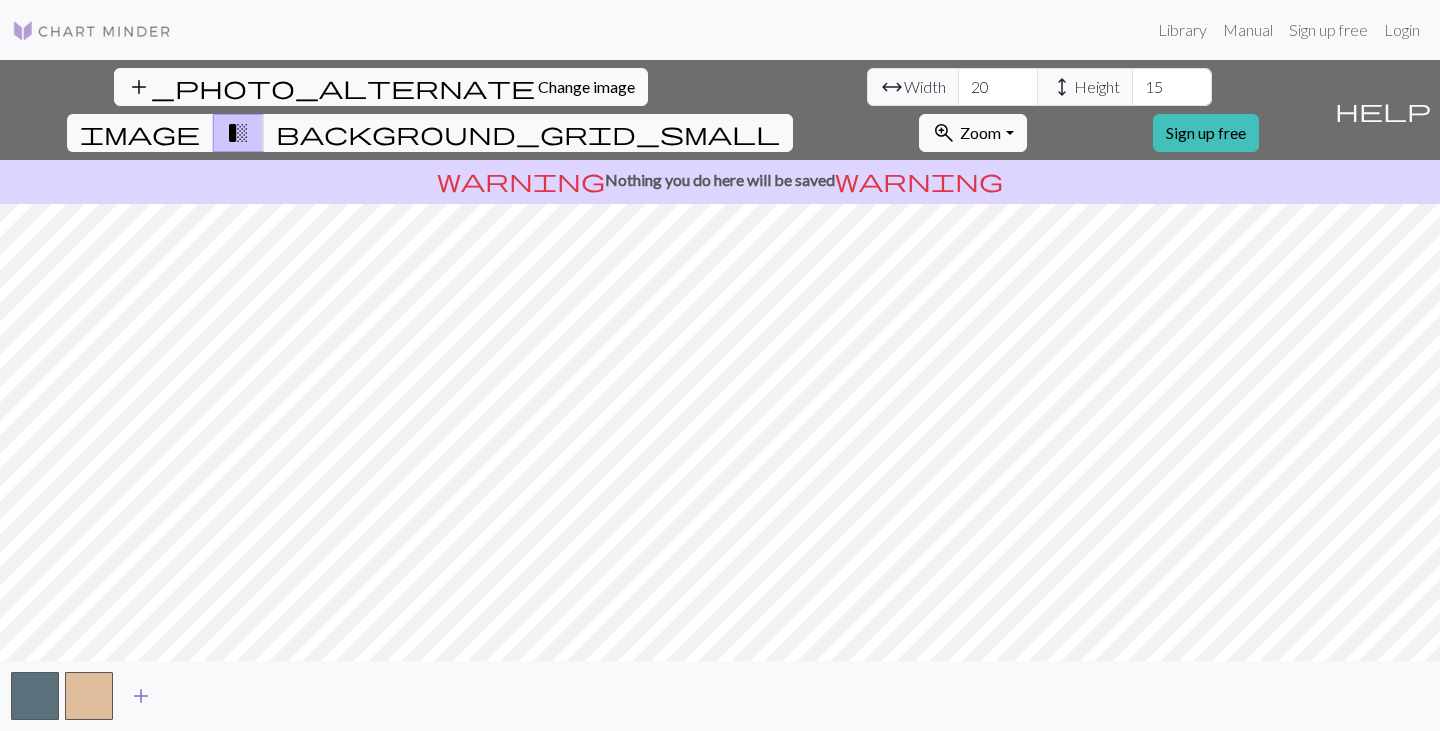 click on "add" at bounding box center [141, 696] 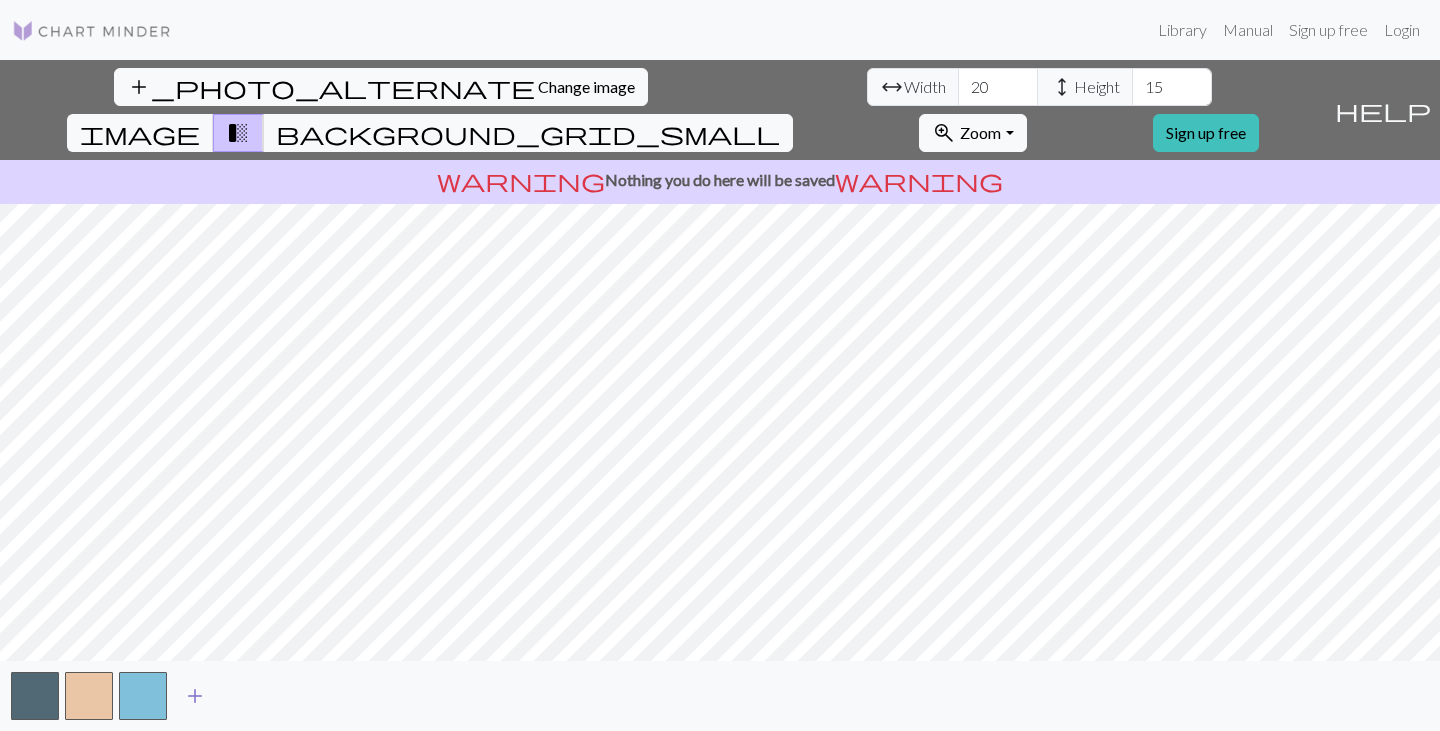 click at bounding box center [143, 696] 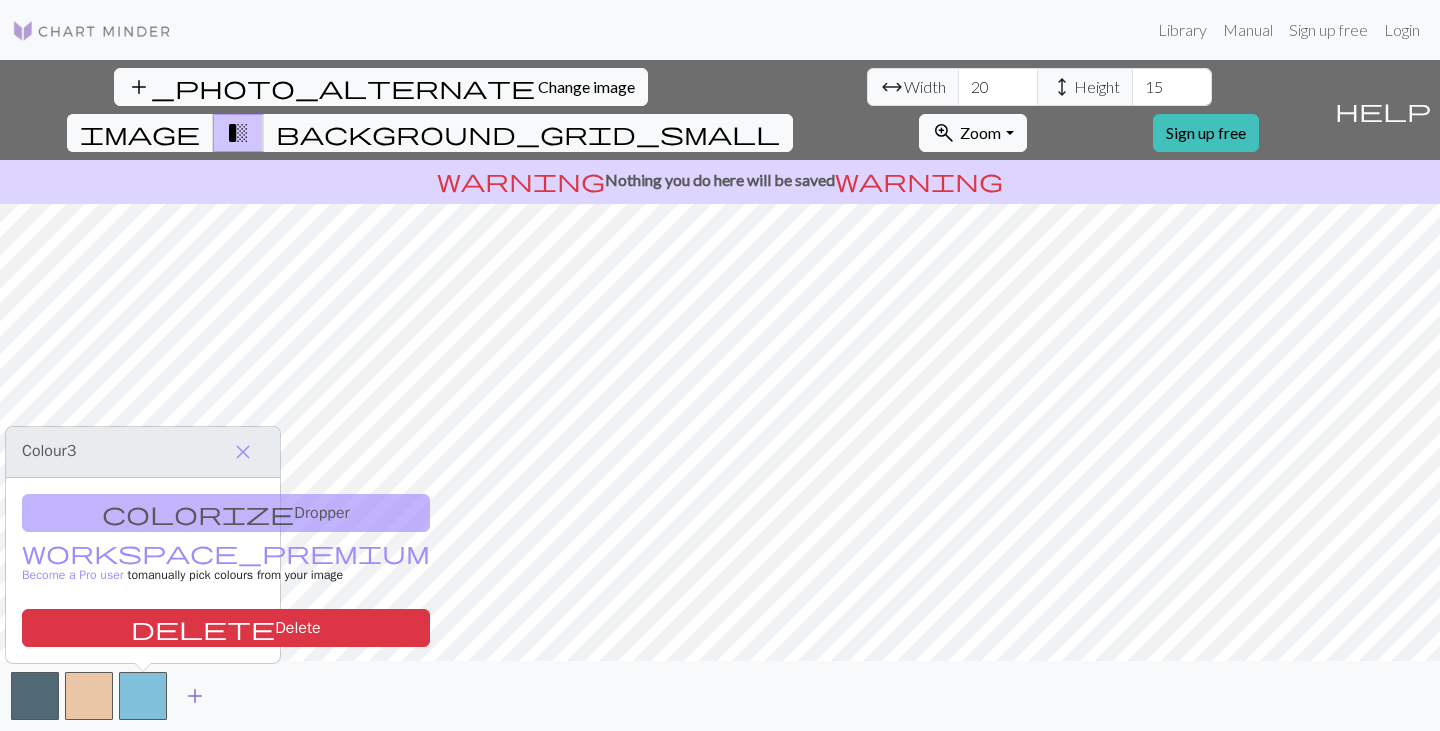 click on "add" at bounding box center (195, 696) 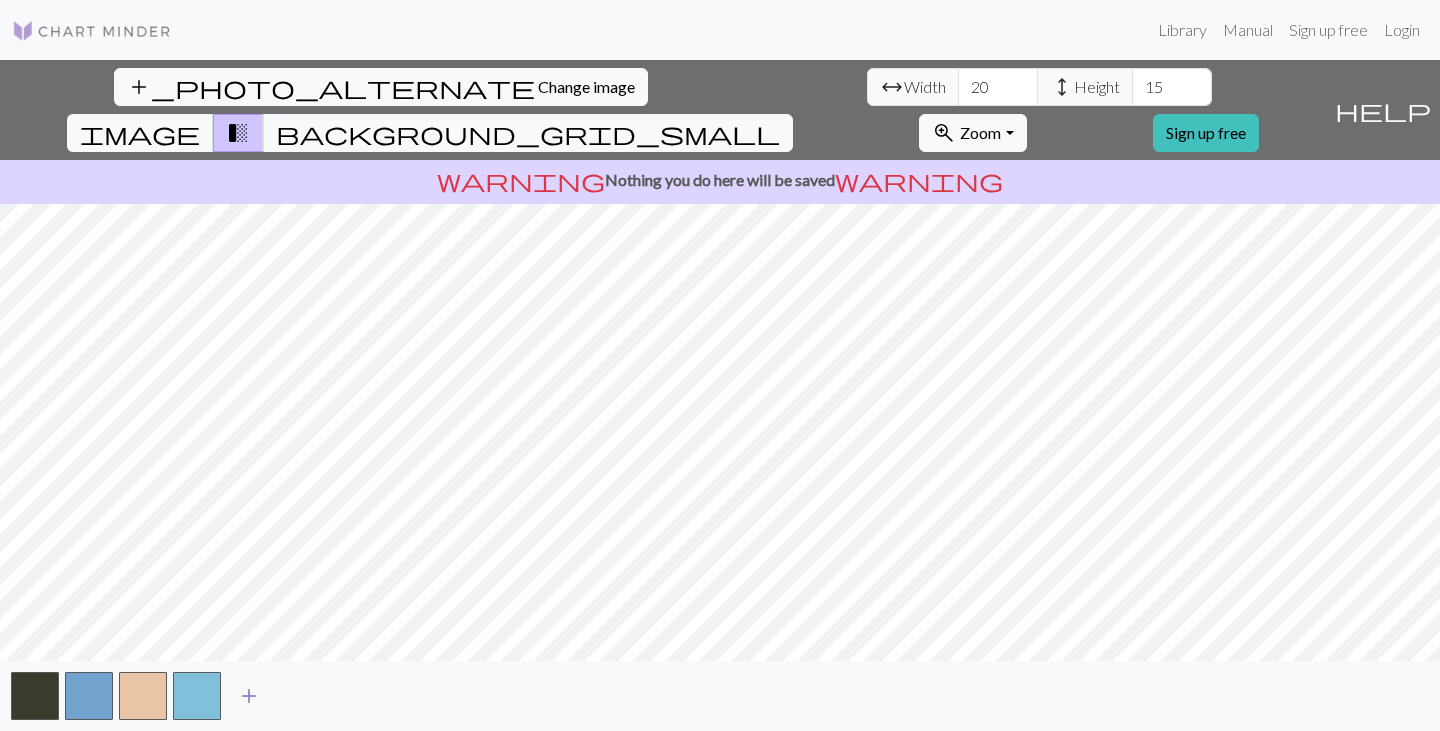 click on "add" at bounding box center (249, 696) 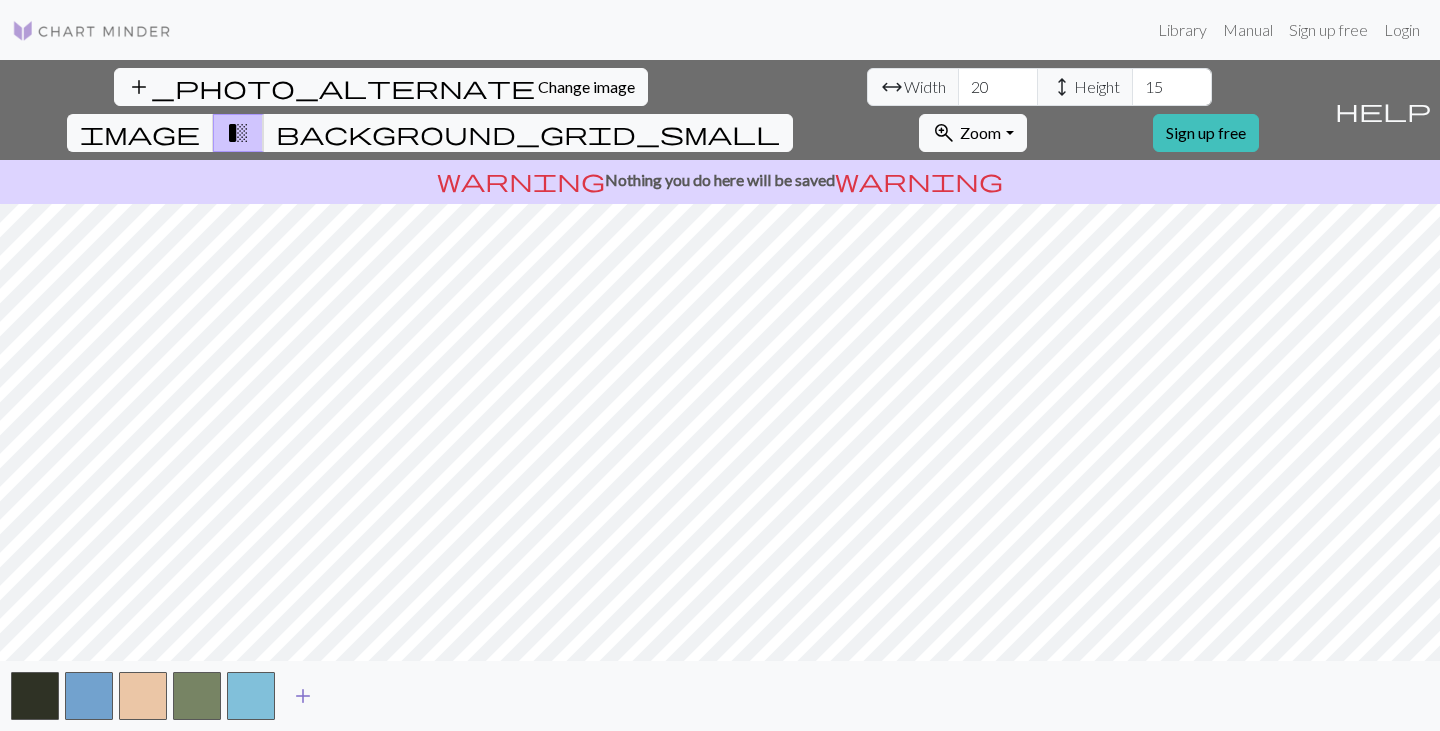 click on "add" at bounding box center (303, 696) 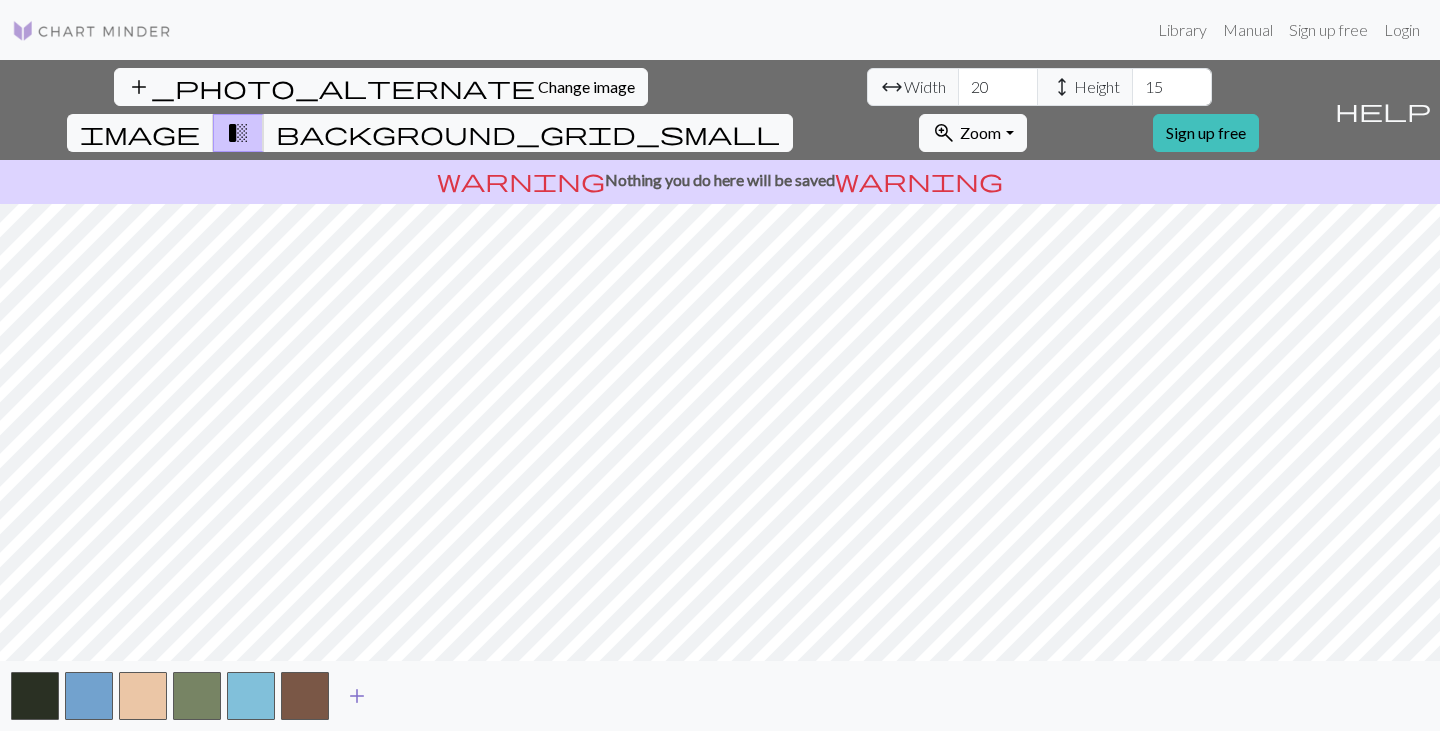 click on "add" at bounding box center (357, 696) 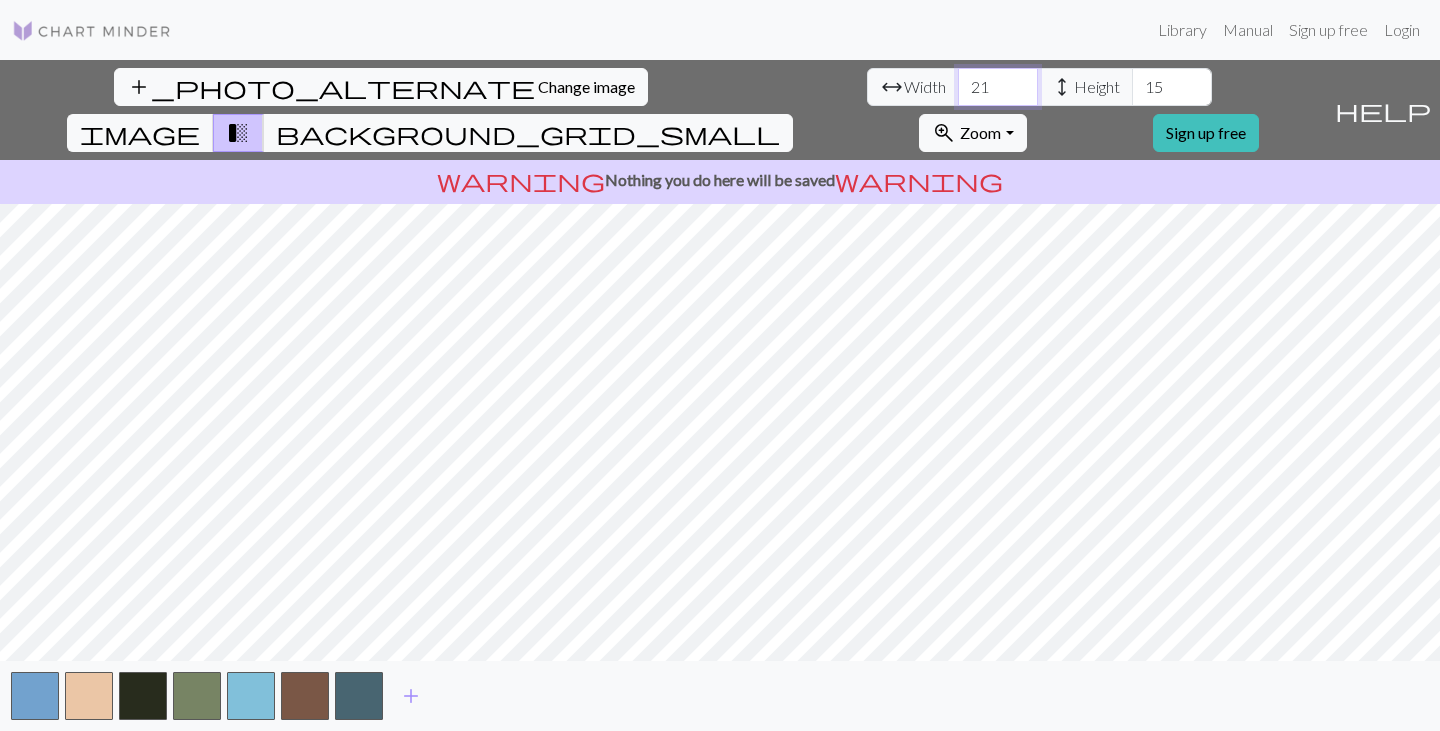 click on "21" at bounding box center (998, 87) 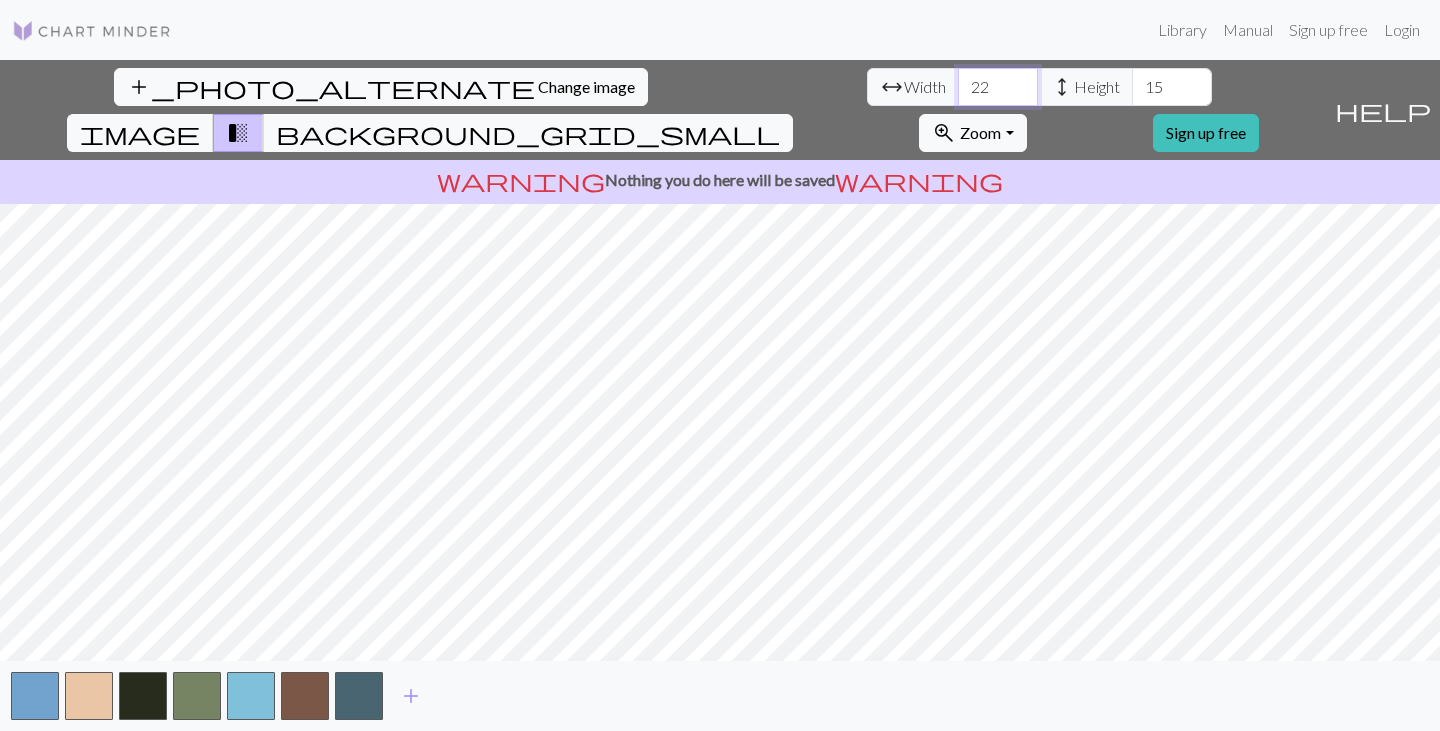 click on "22" at bounding box center (998, 87) 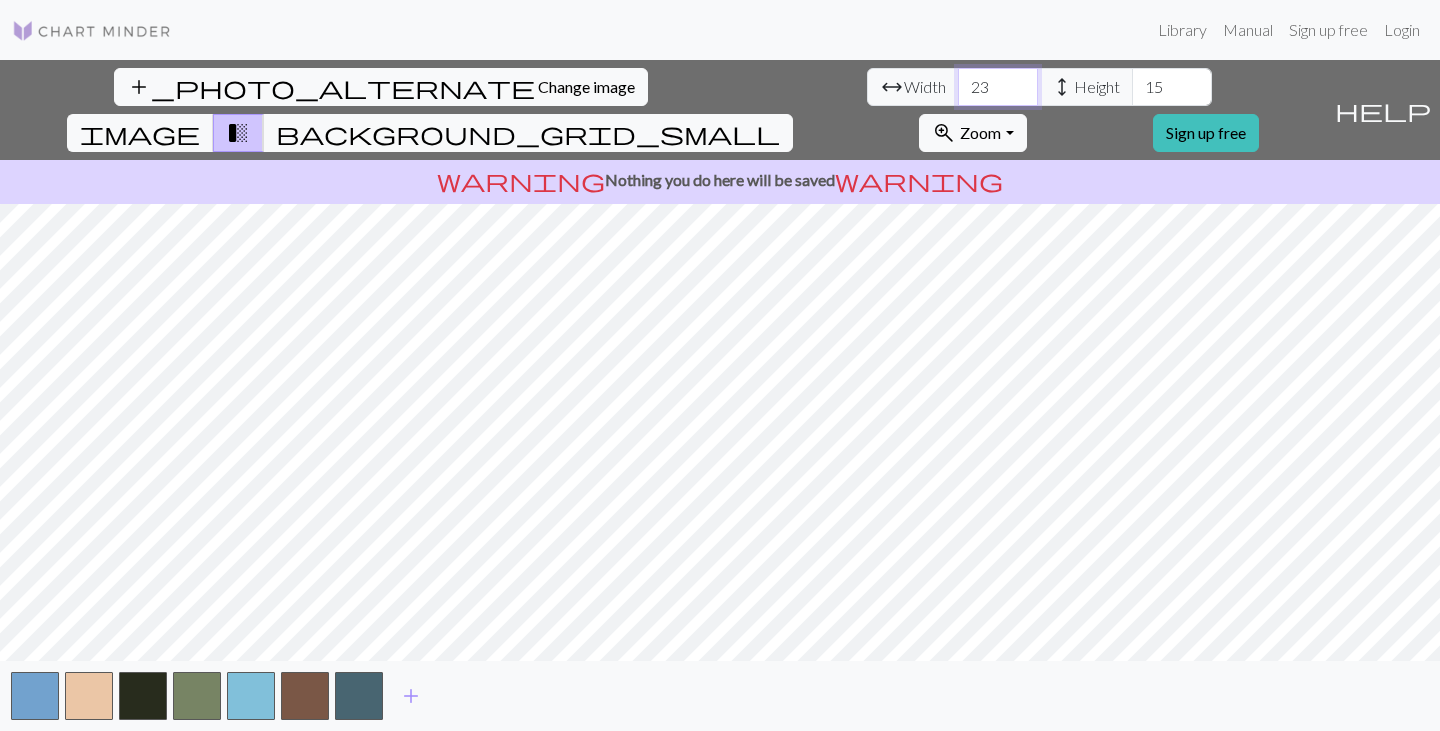 click on "23" at bounding box center [998, 87] 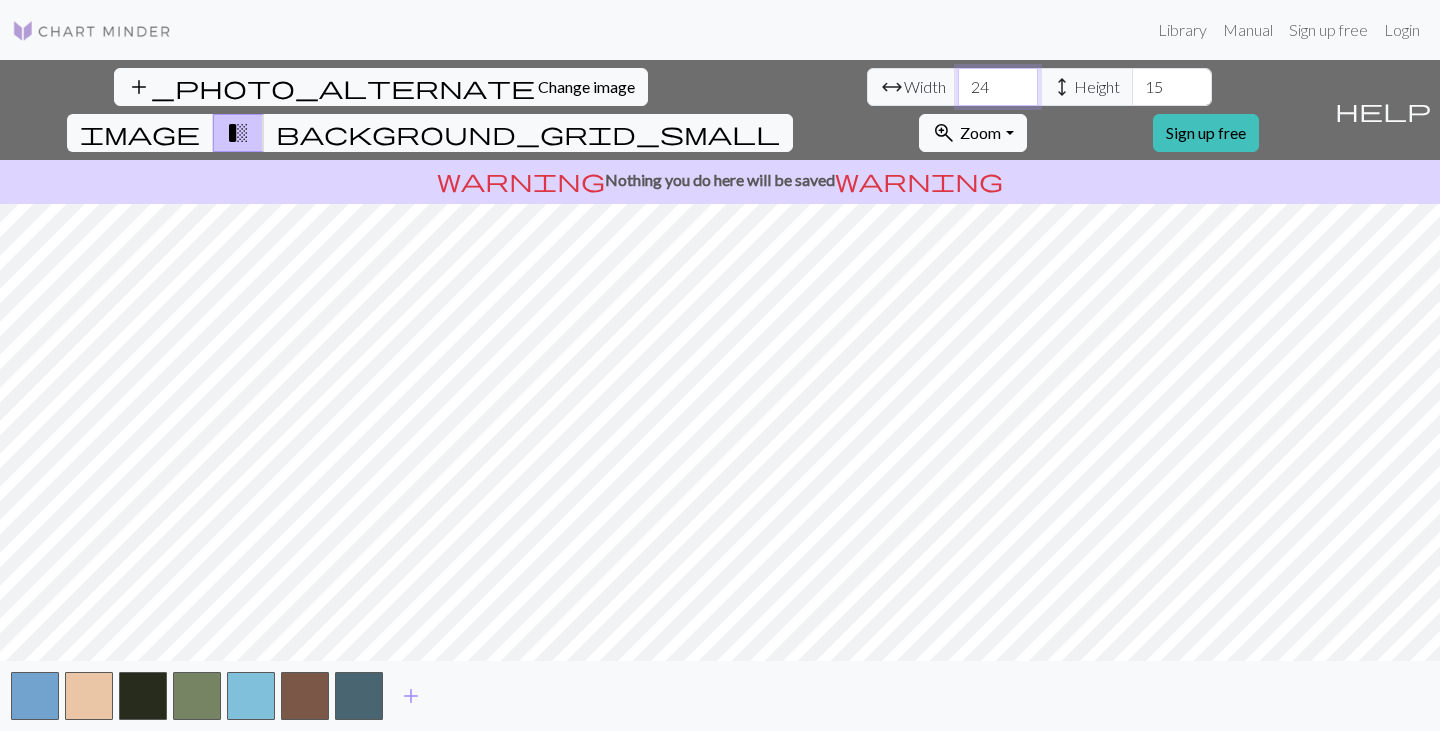 click on "24" at bounding box center [998, 87] 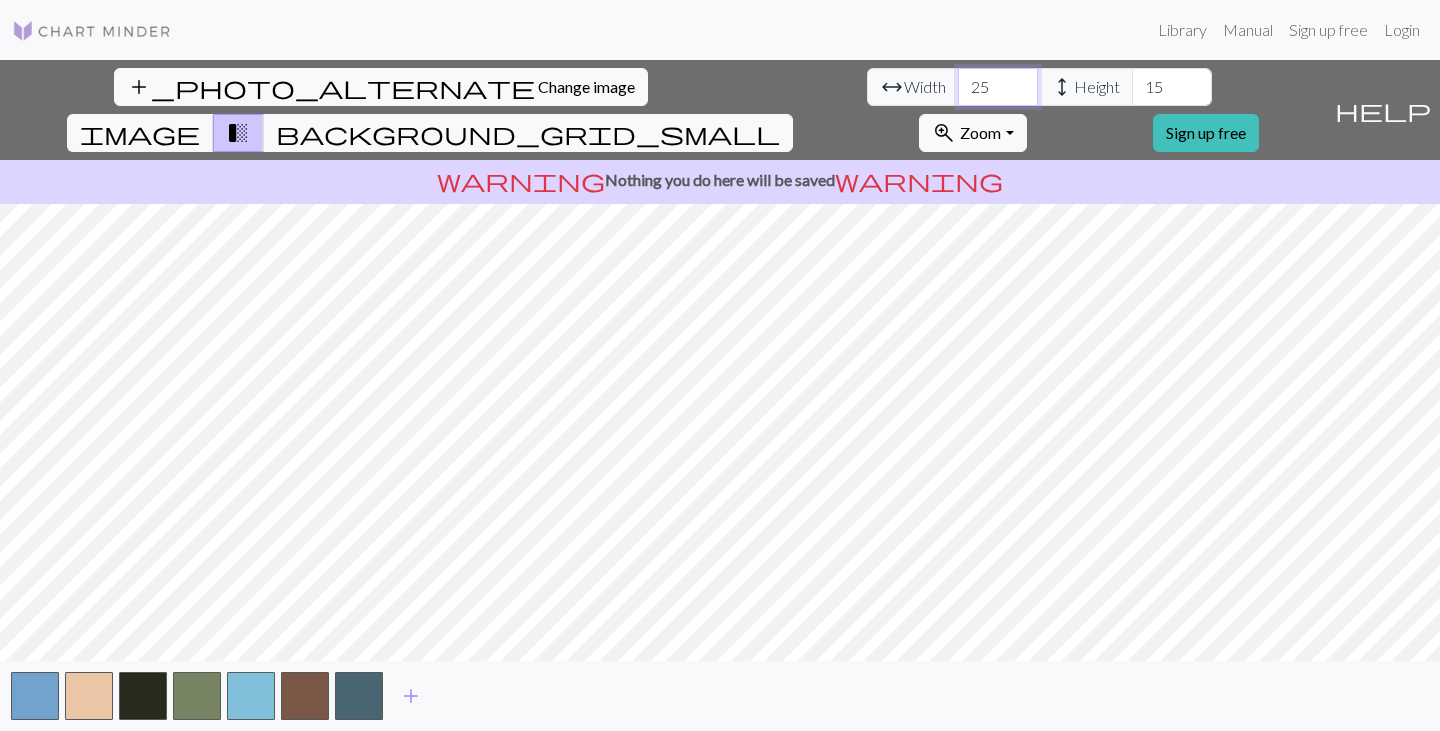 click on "25" at bounding box center (998, 87) 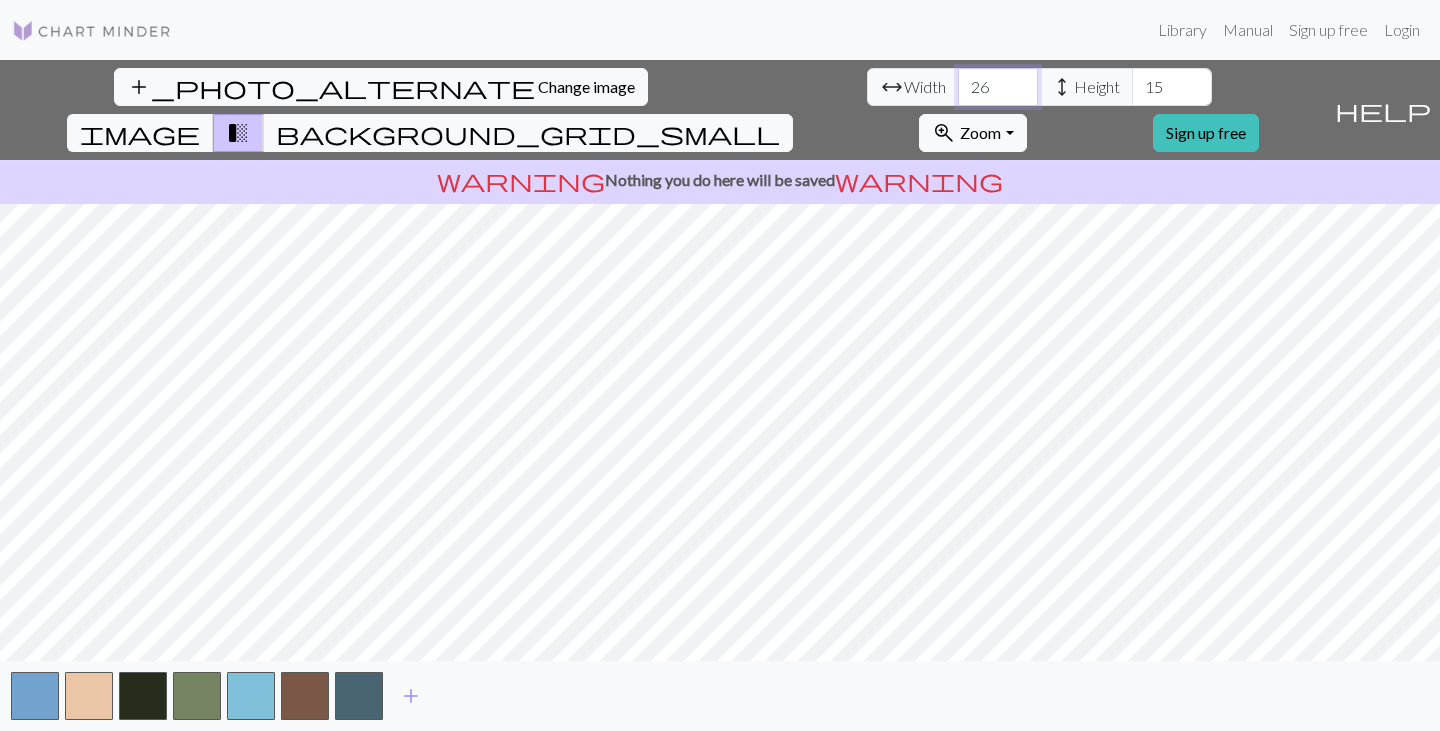 click on "26" at bounding box center [998, 87] 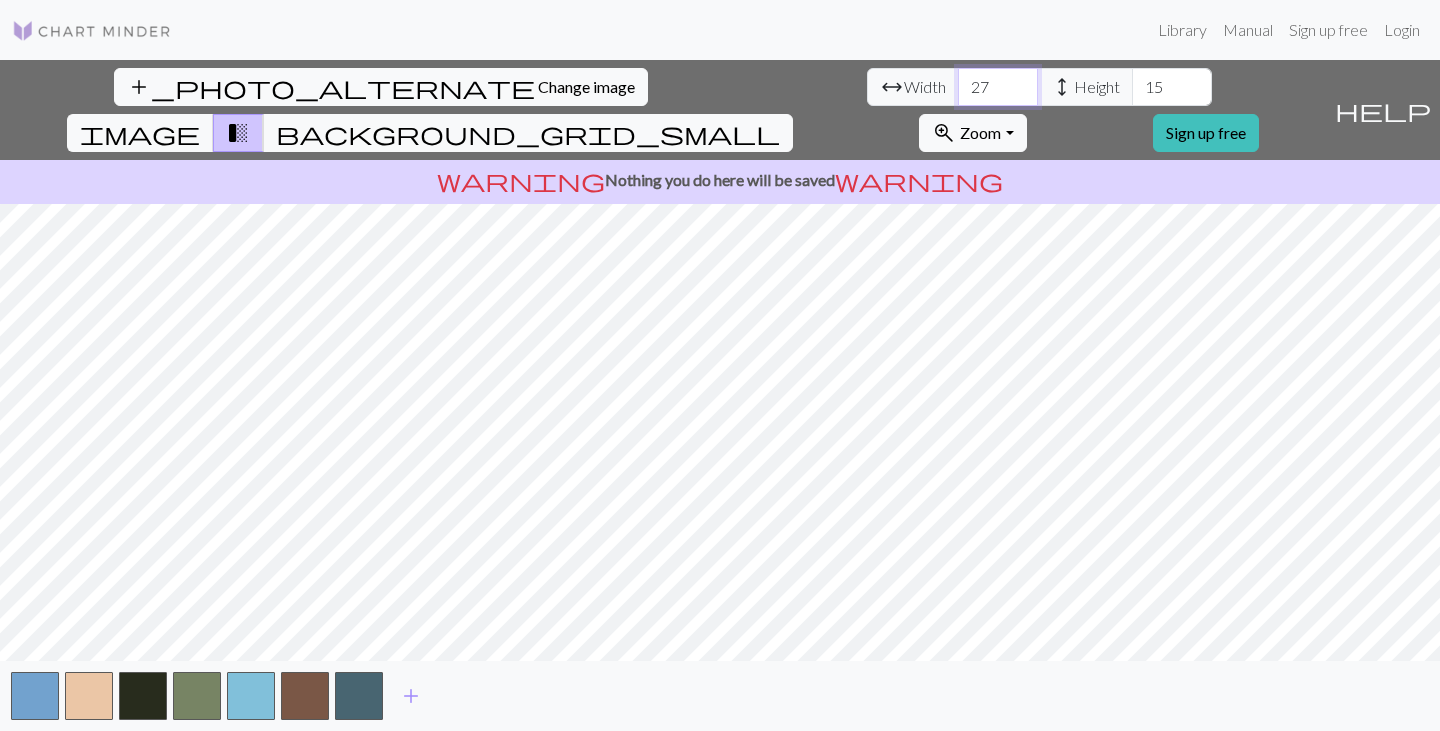 click on "27" at bounding box center [998, 87] 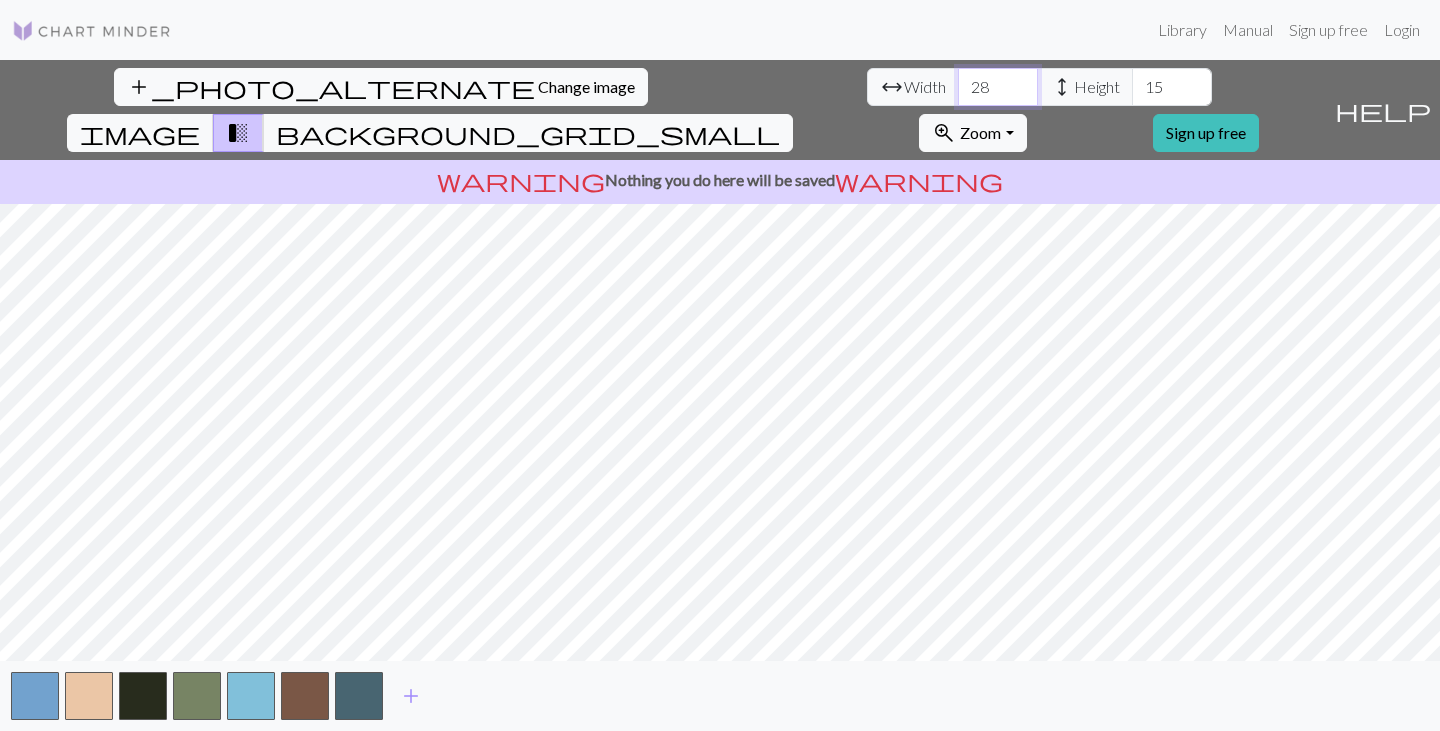 click on "28" at bounding box center [998, 87] 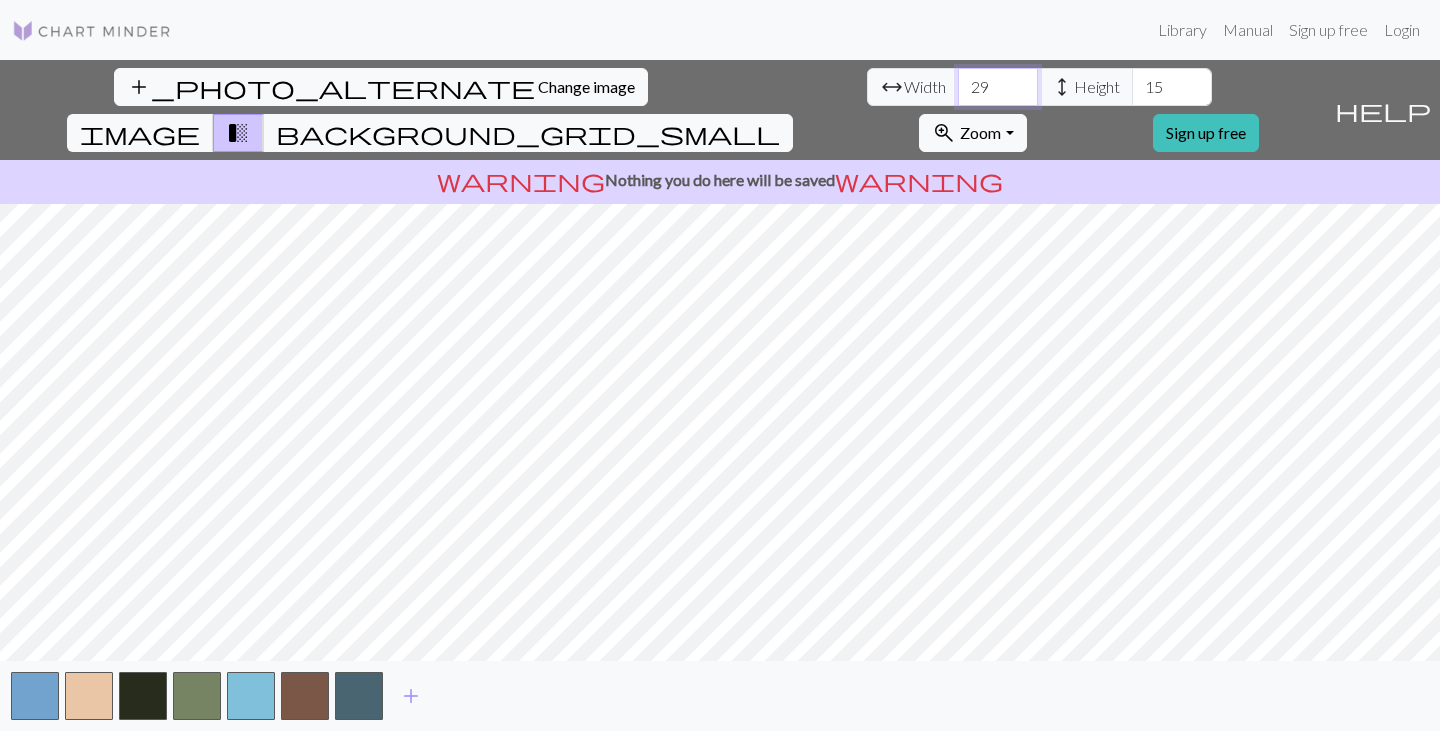 click on "29" at bounding box center (998, 87) 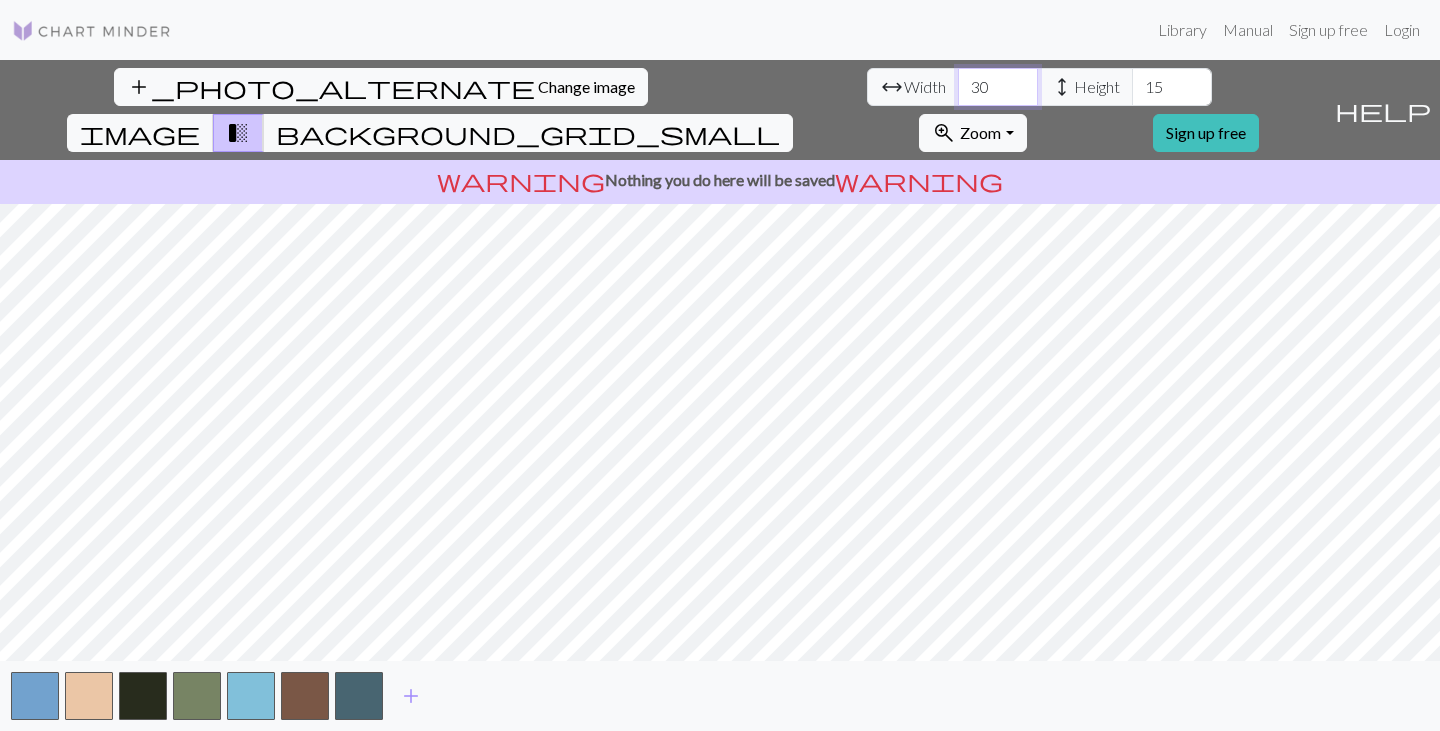 click on "30" at bounding box center [998, 87] 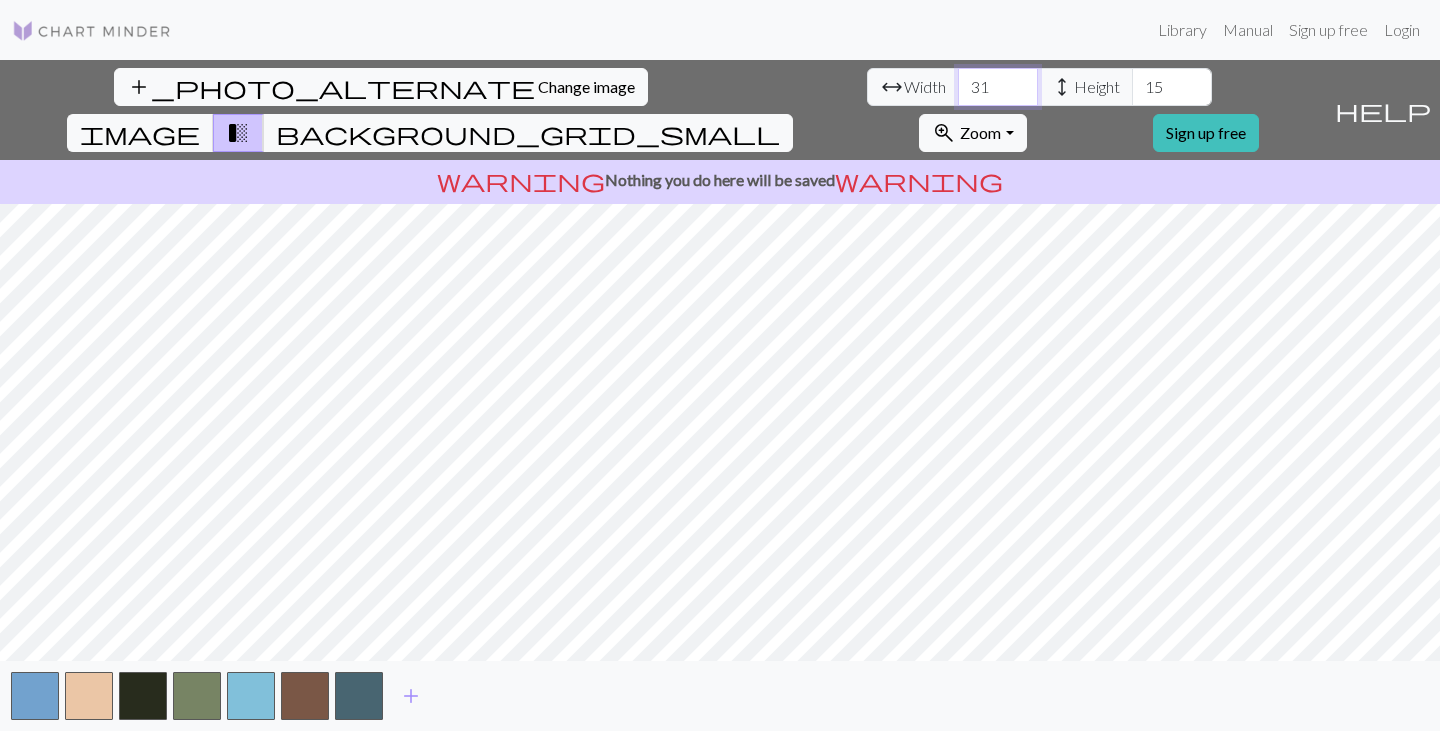 click on "31" at bounding box center (998, 87) 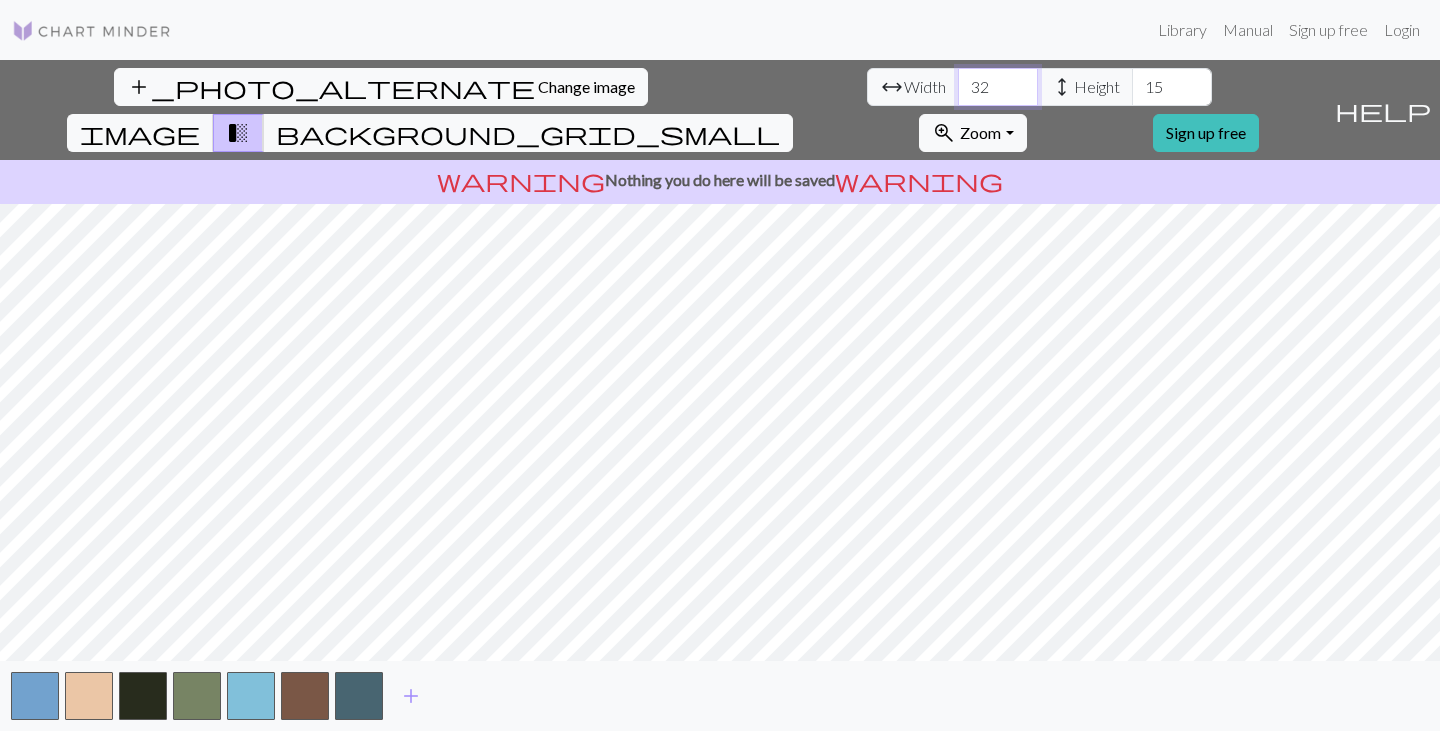 type on "32" 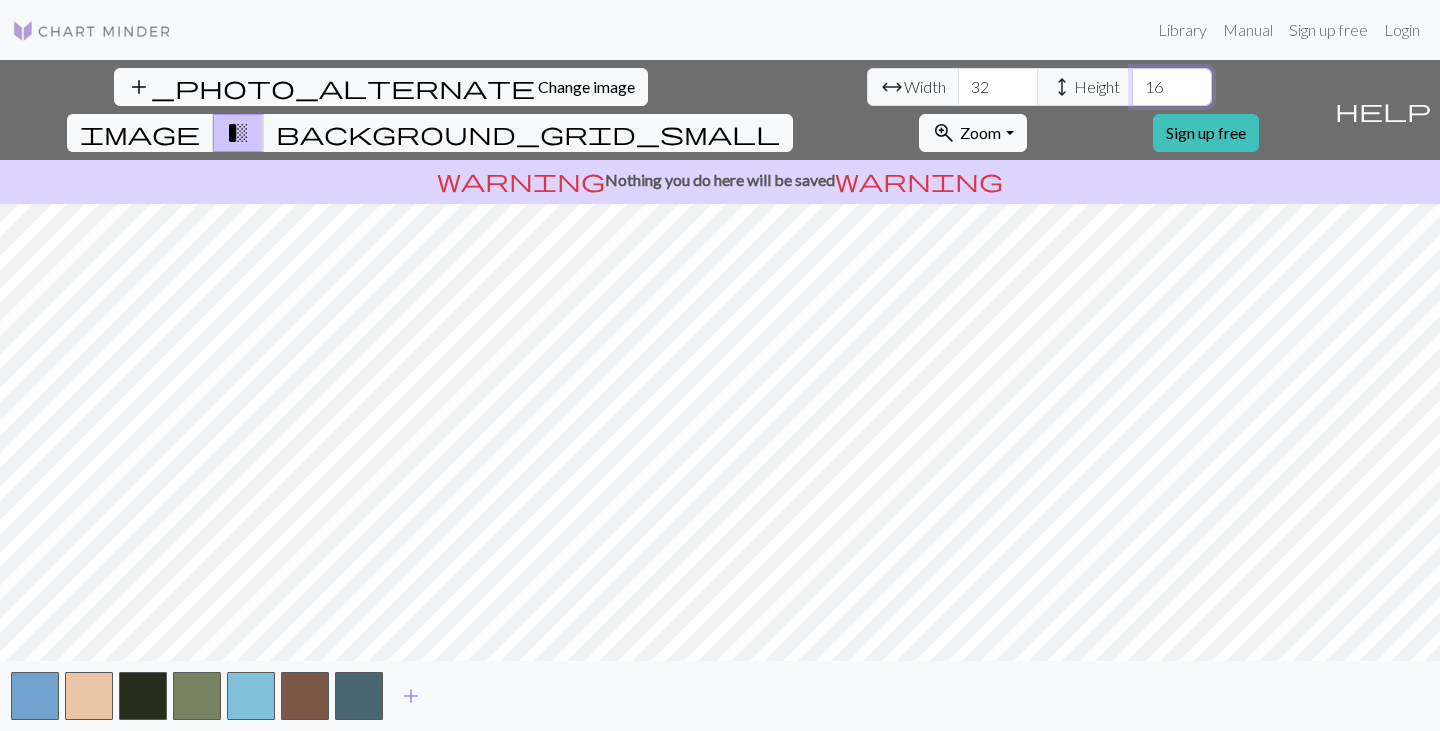 click on "16" at bounding box center (1172, 87) 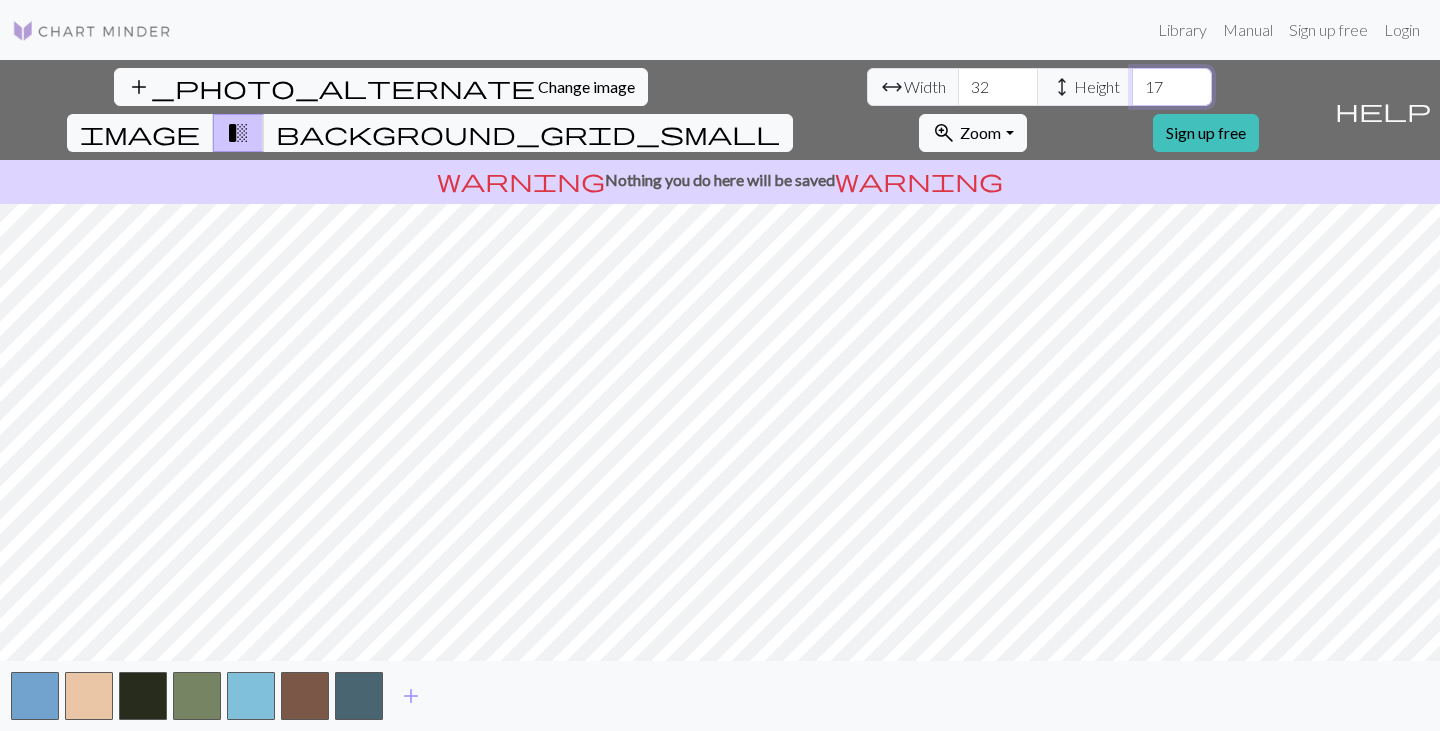 click on "17" at bounding box center (1172, 87) 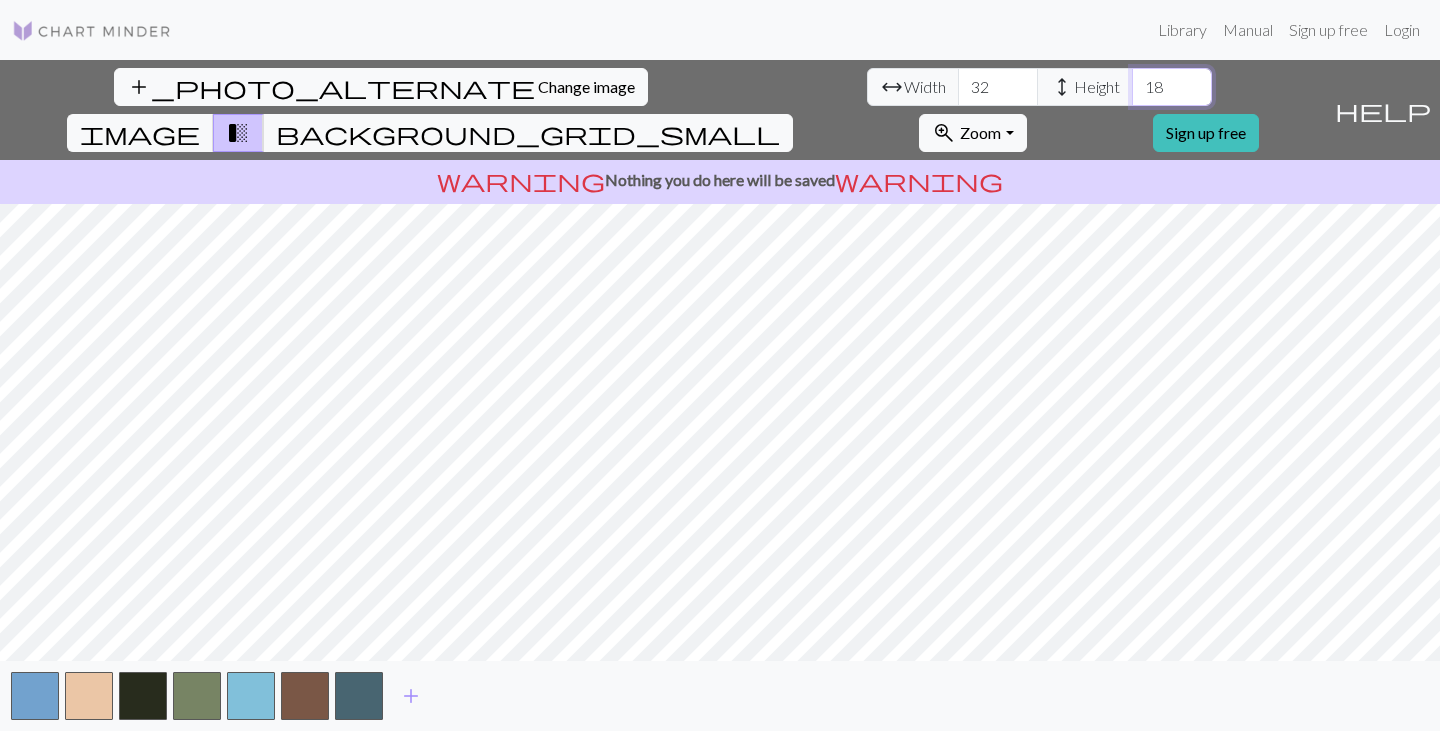 click on "18" at bounding box center (1172, 87) 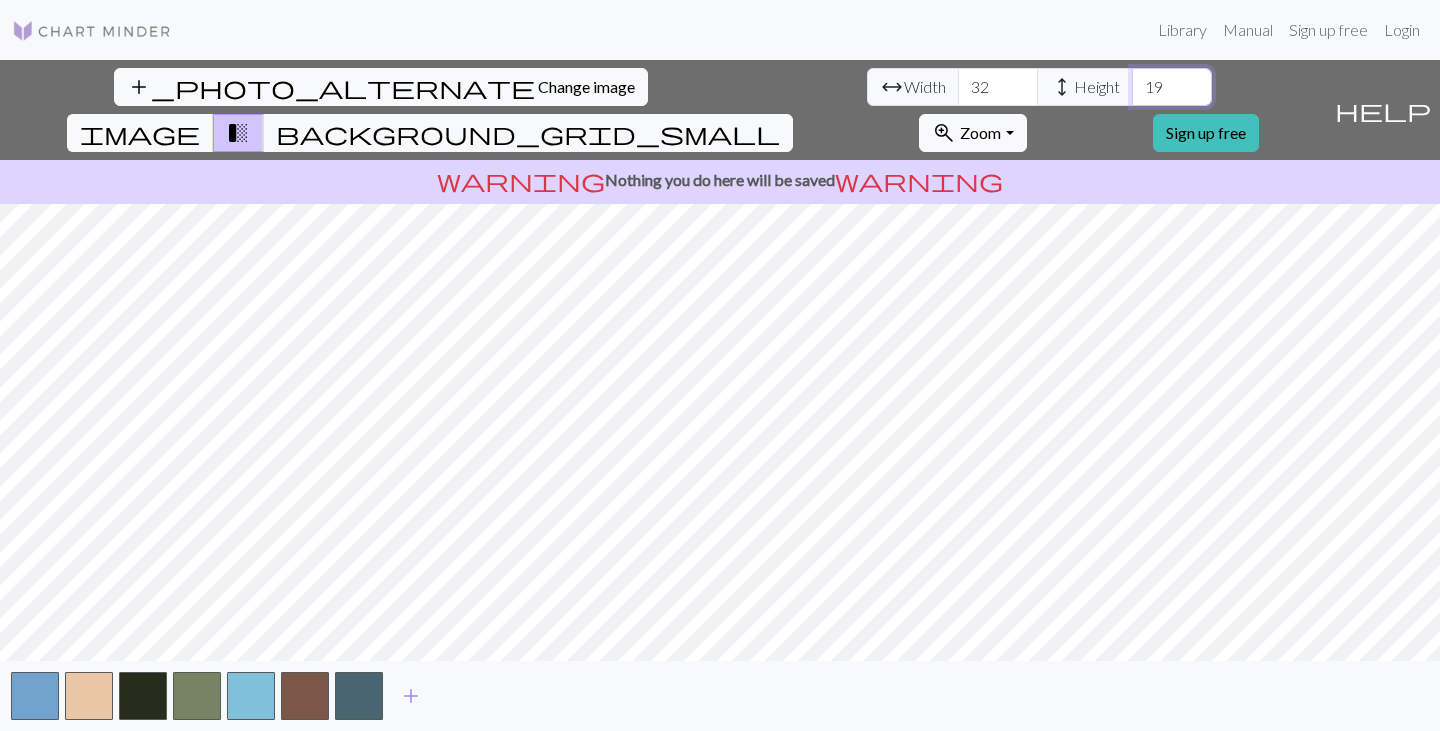 click on "19" at bounding box center [1172, 87] 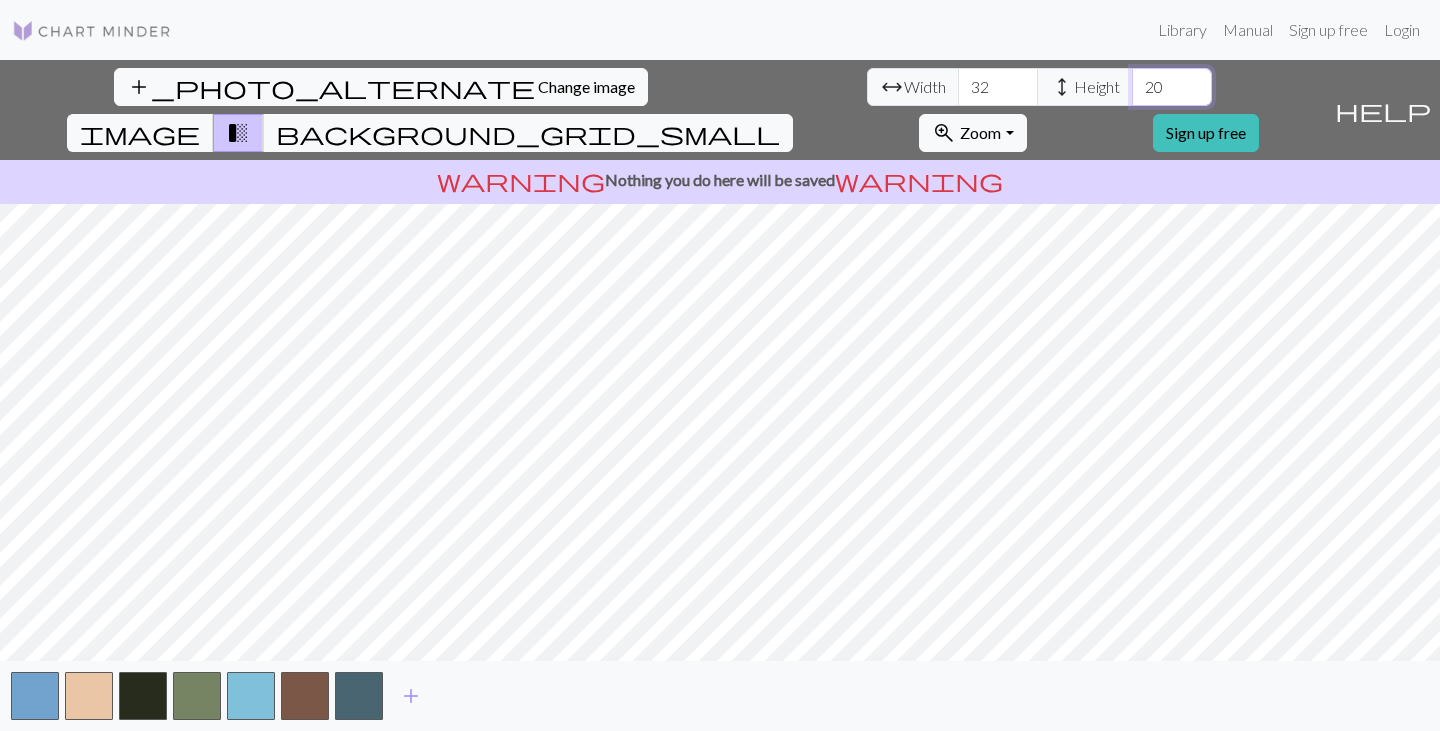 click on "20" at bounding box center (1172, 87) 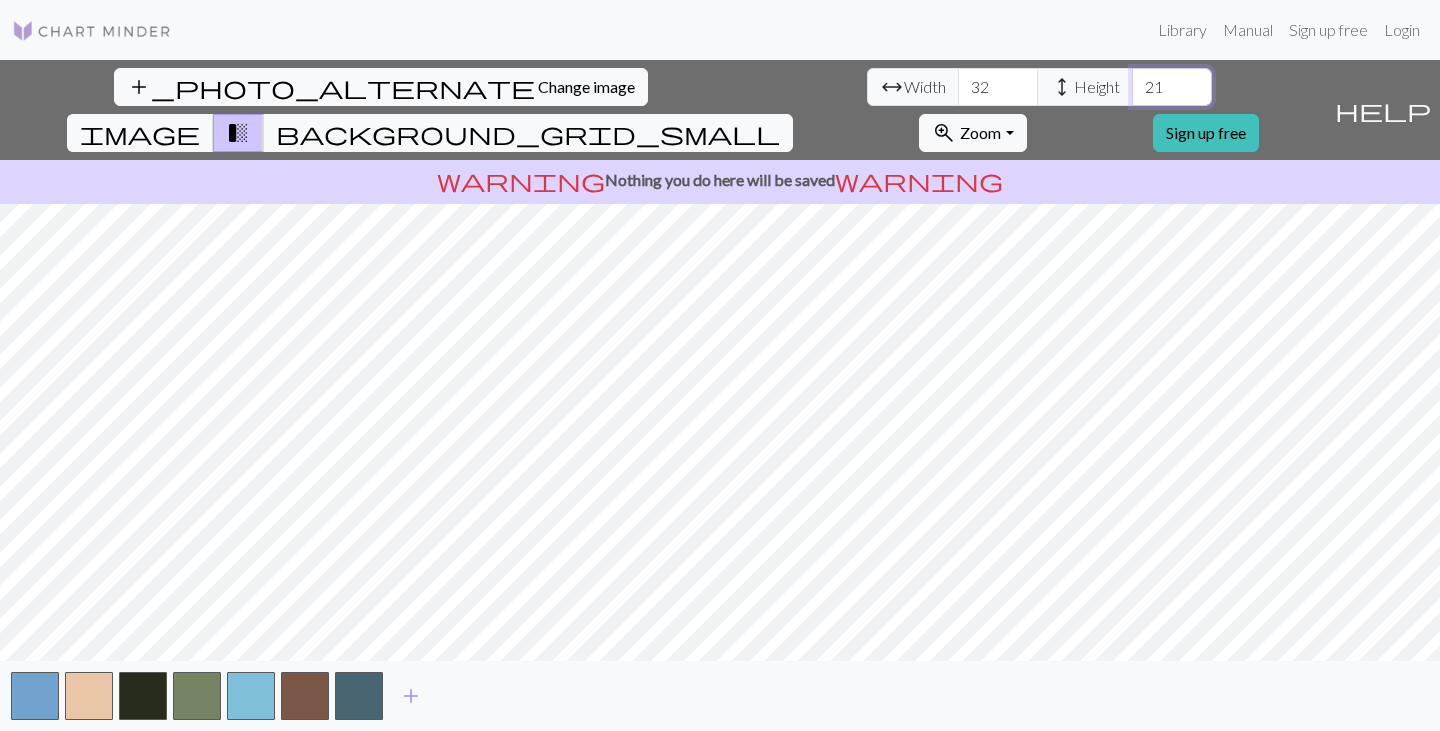 click on "21" at bounding box center (1172, 87) 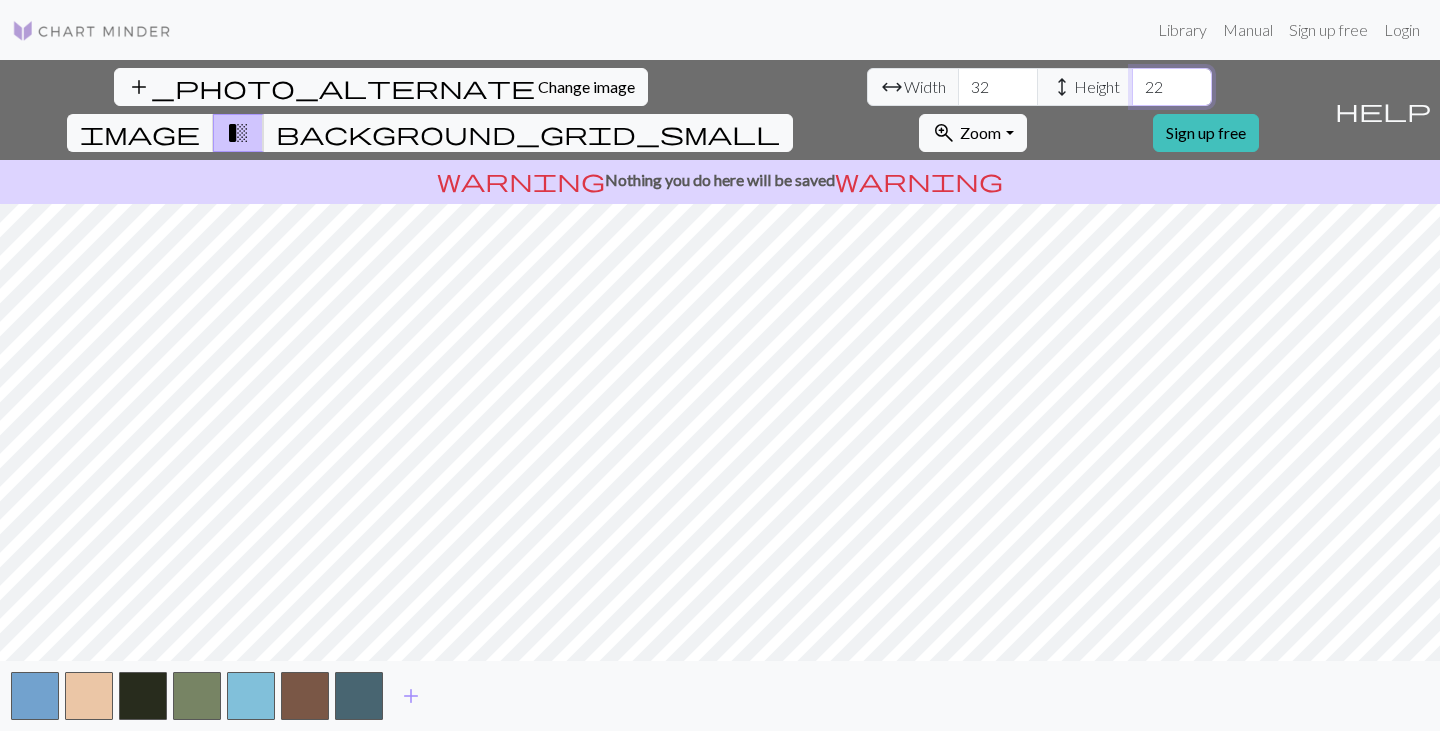 click on "22" at bounding box center (1172, 87) 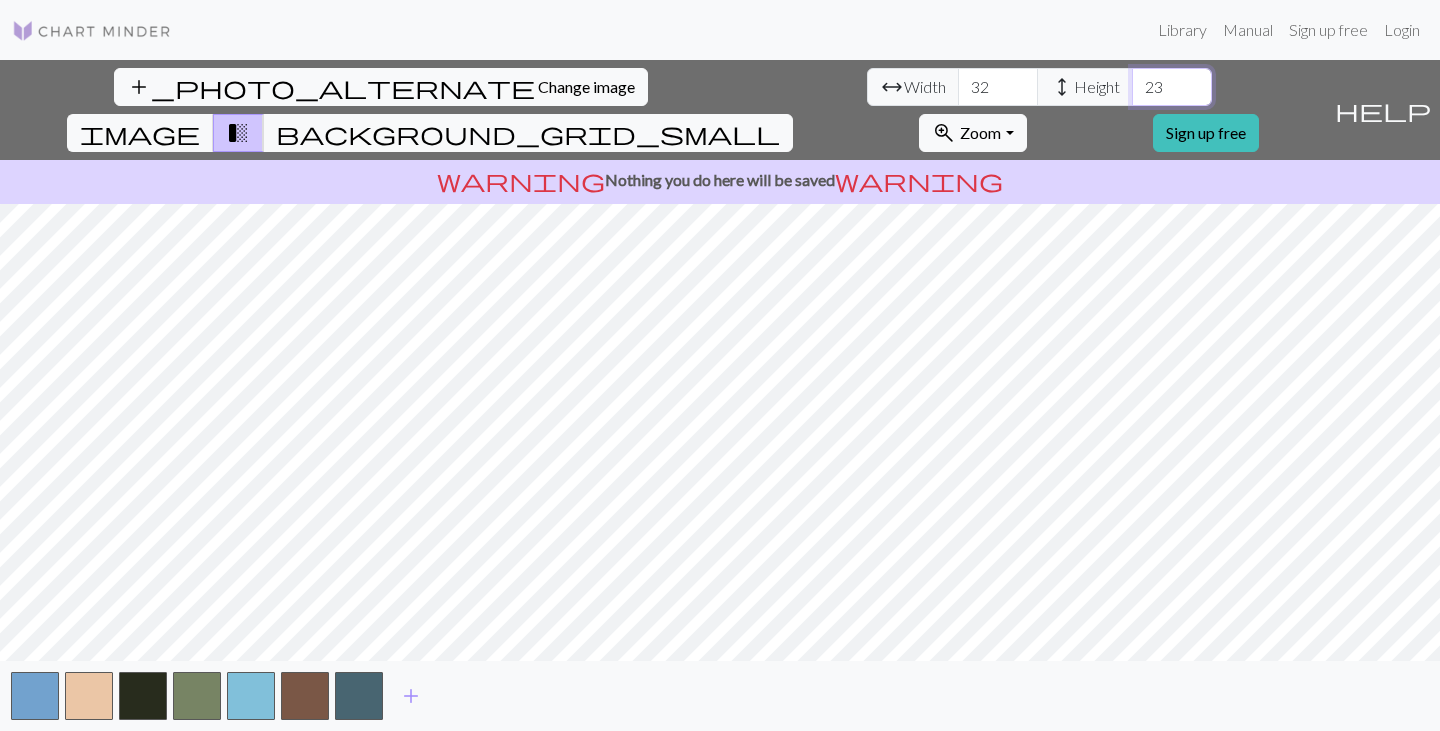 click on "23" at bounding box center (1172, 87) 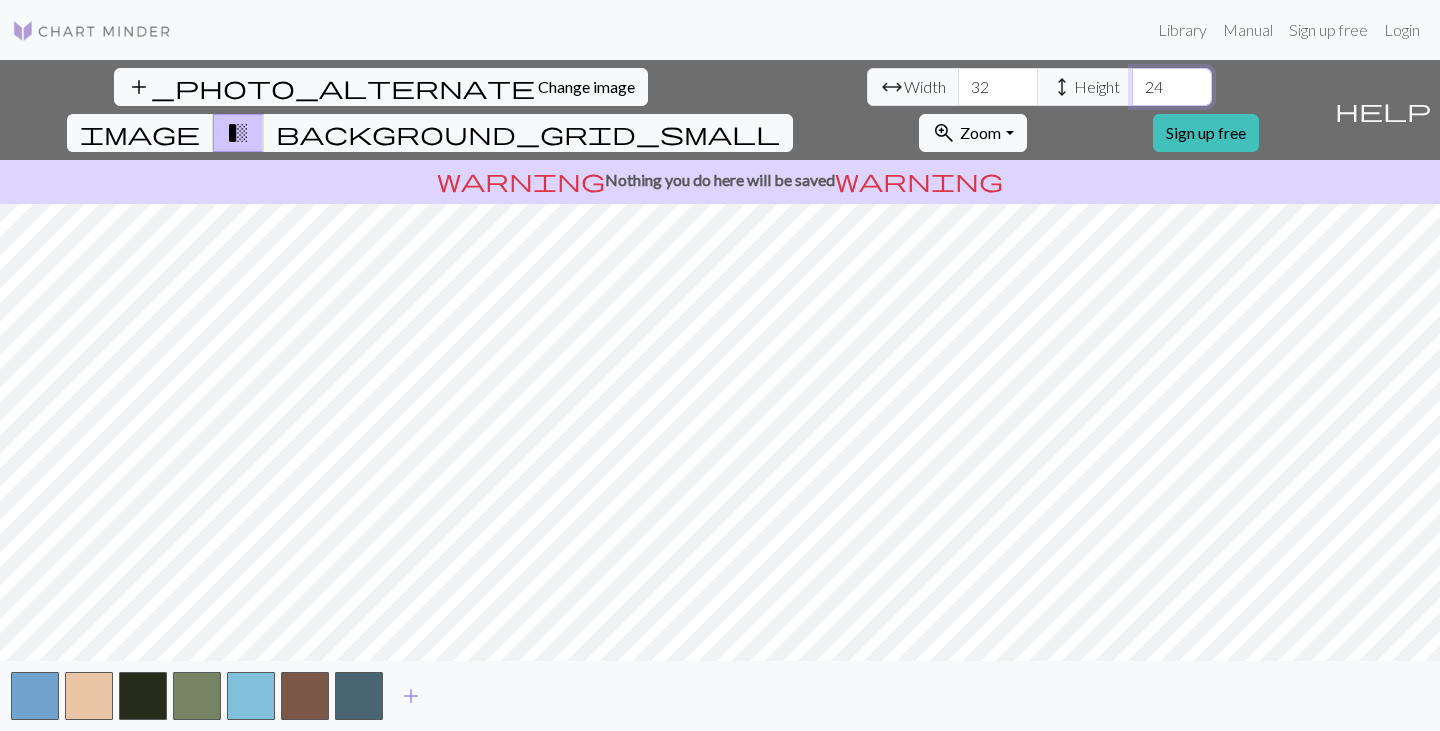 click on "24" at bounding box center (1172, 87) 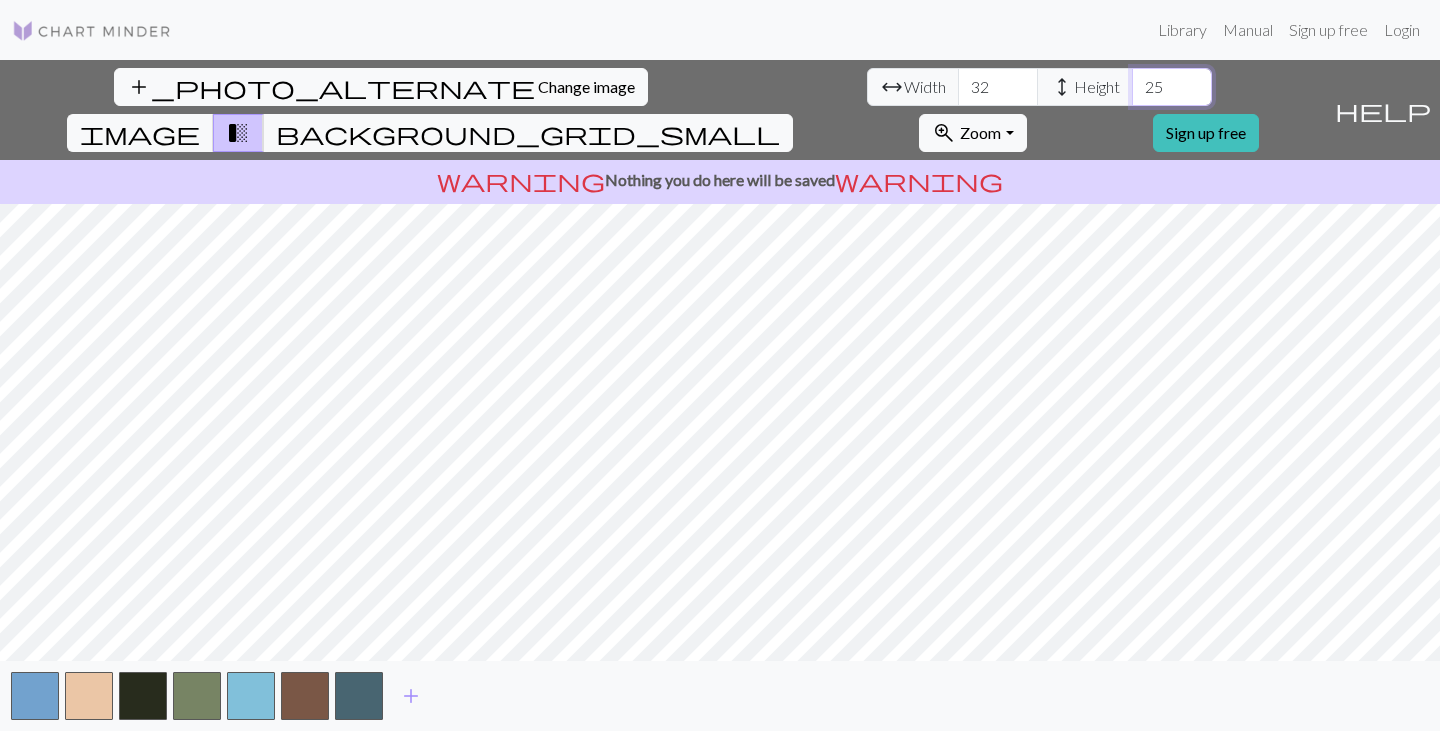 click on "25" at bounding box center [1172, 87] 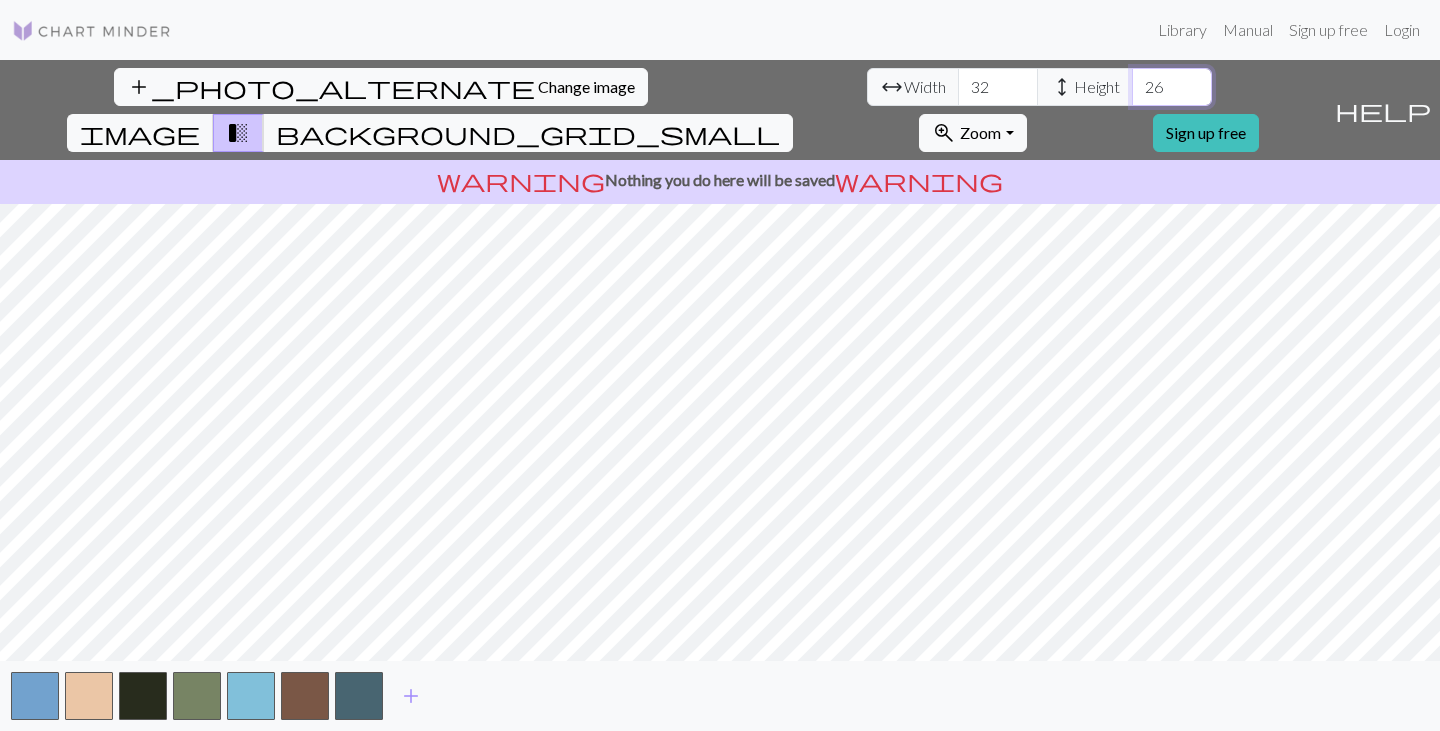 click on "26" at bounding box center (1172, 87) 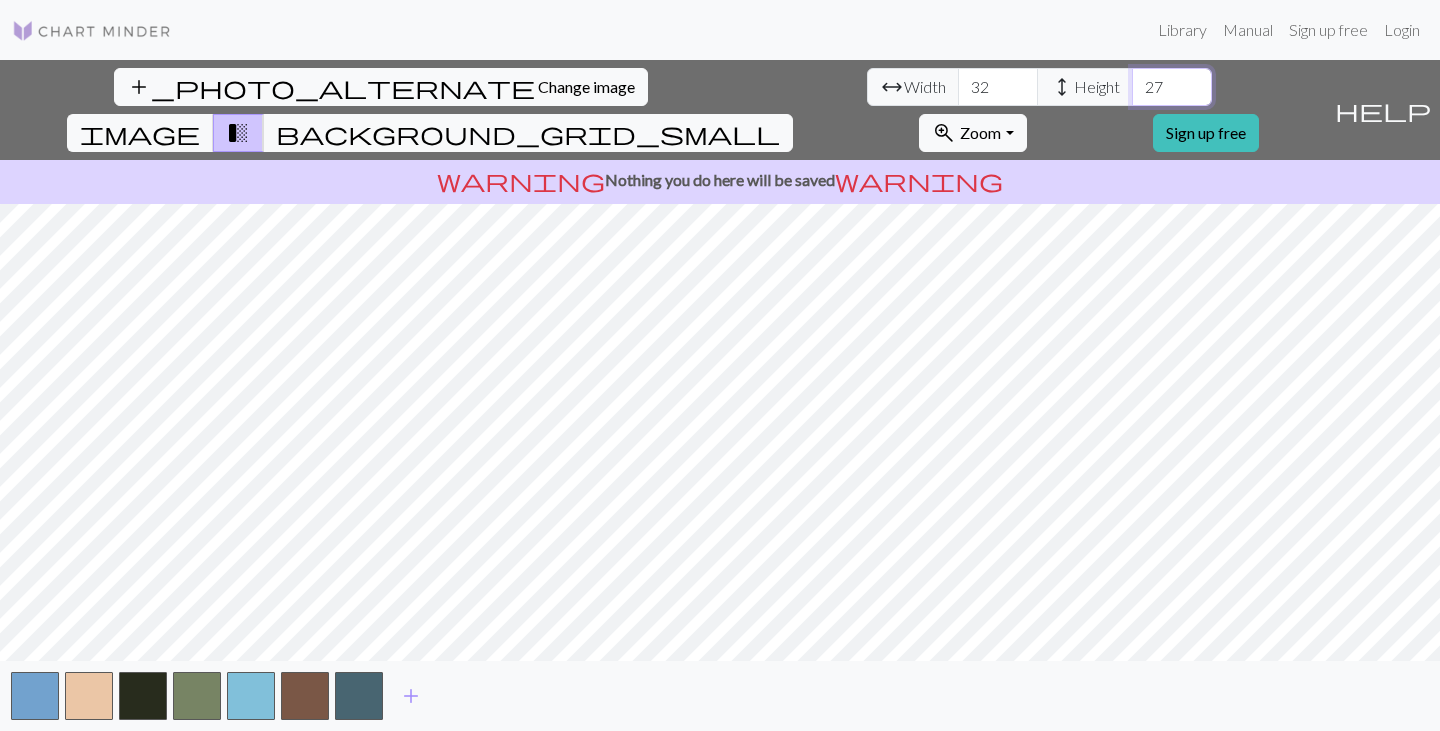 click on "27" at bounding box center (1172, 87) 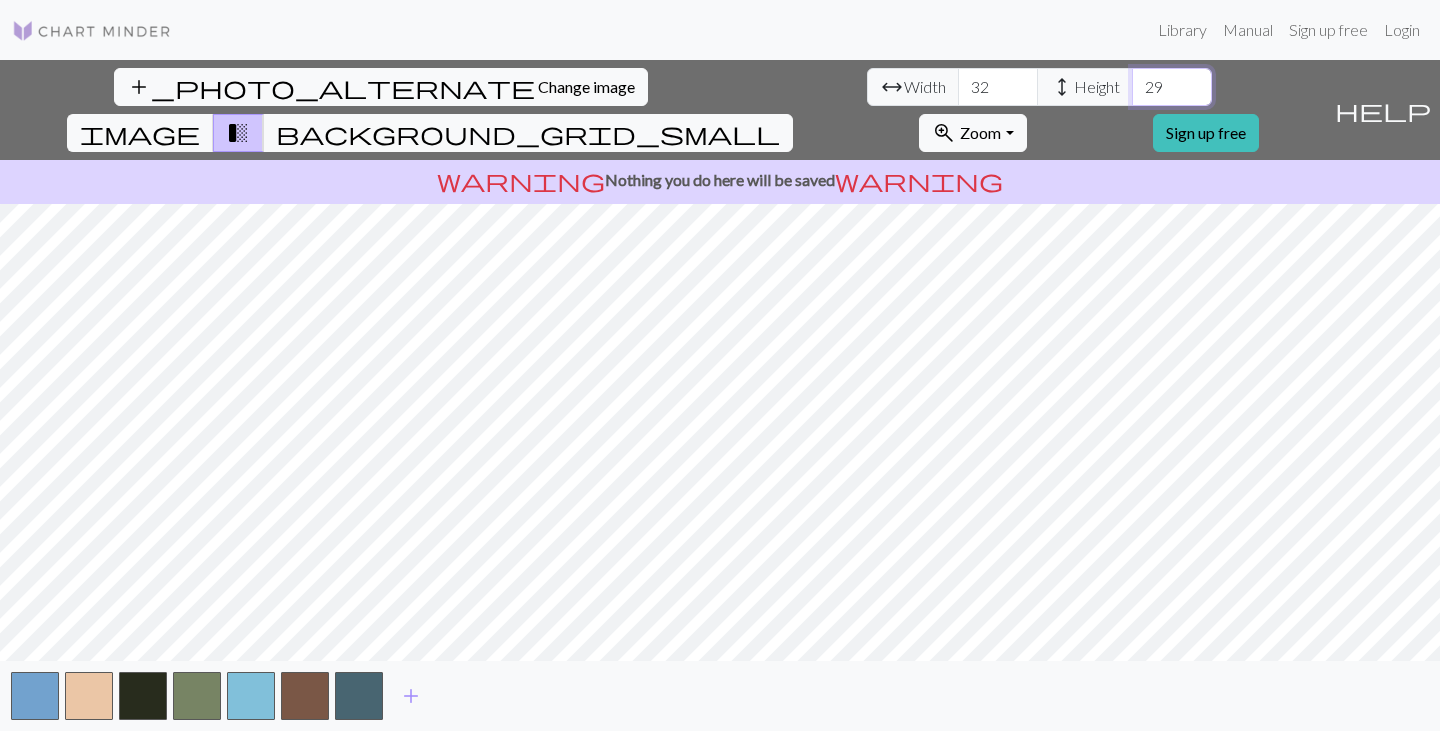 click on "29" at bounding box center [1172, 87] 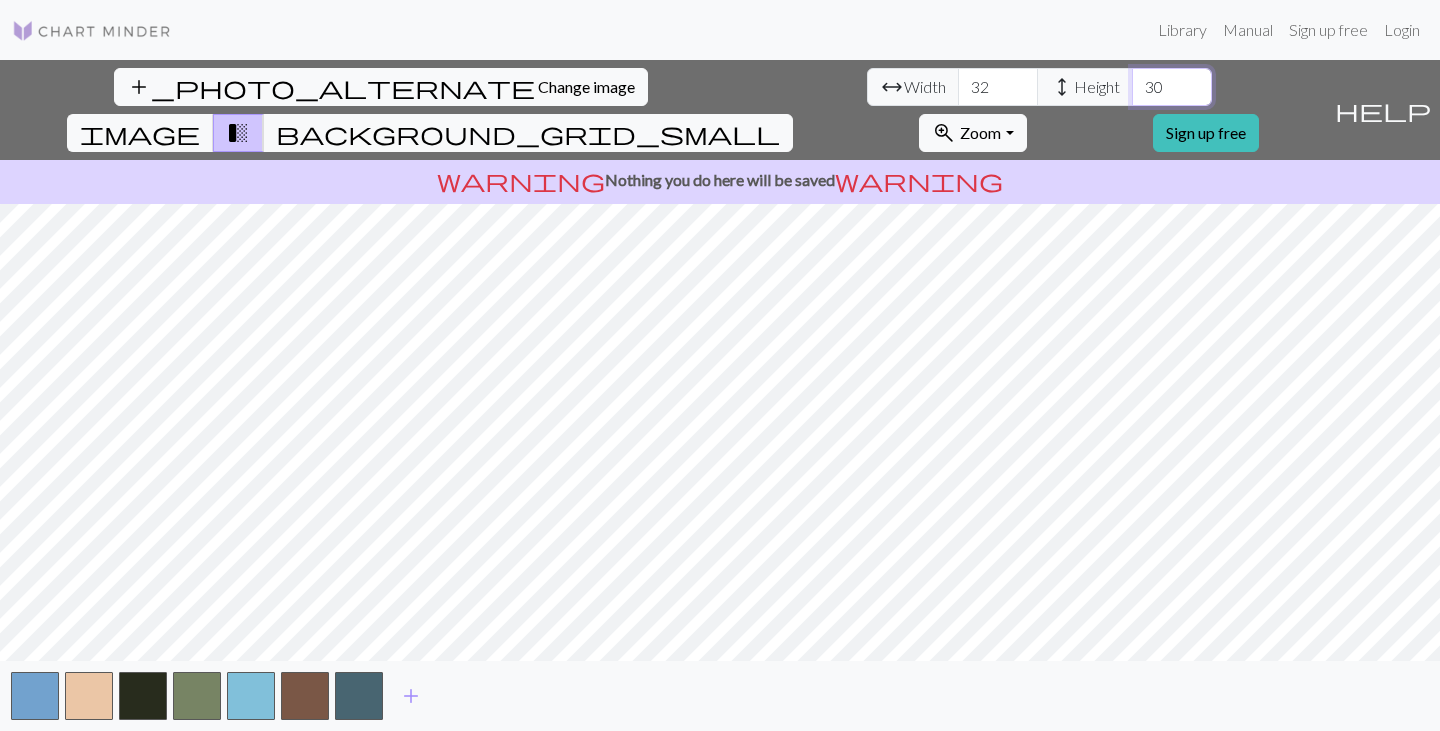 click on "30" at bounding box center (1172, 87) 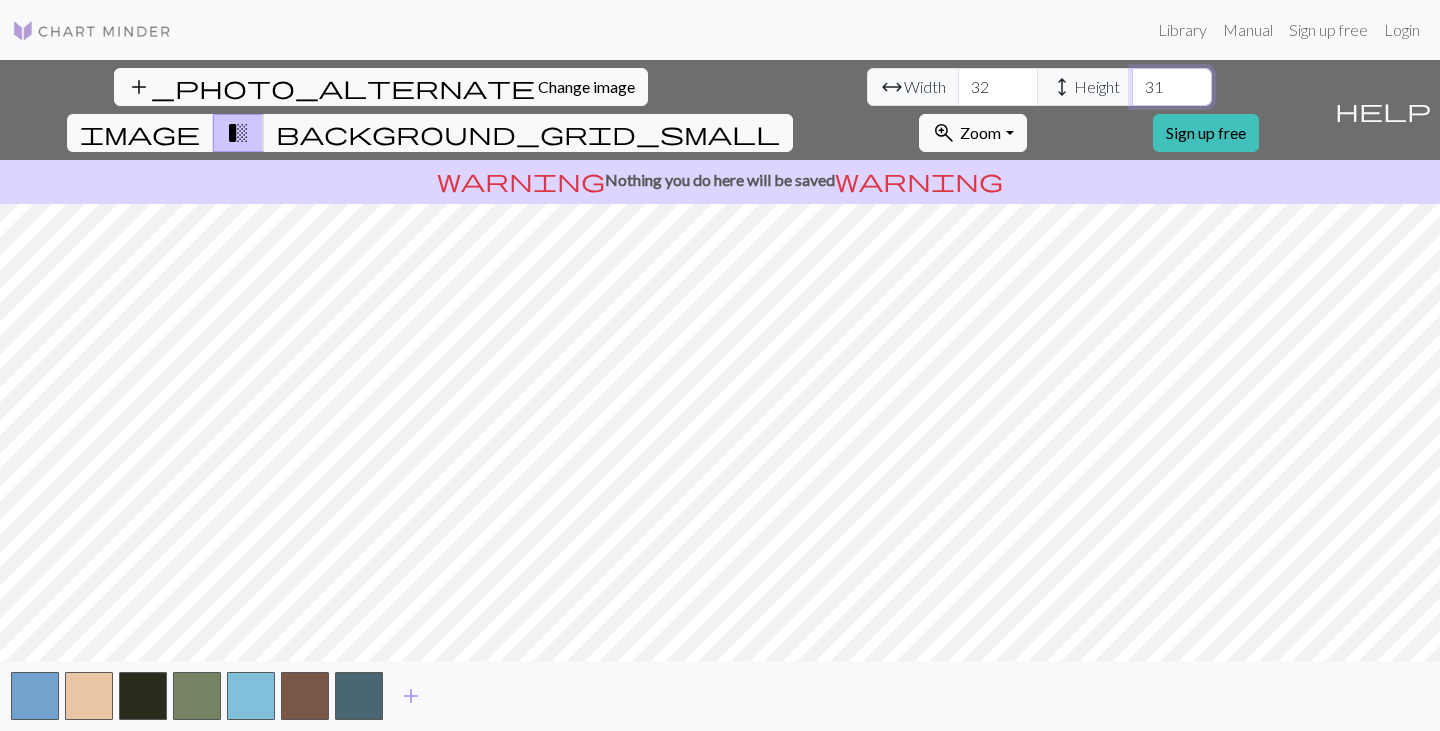 click on "31" at bounding box center (1172, 87) 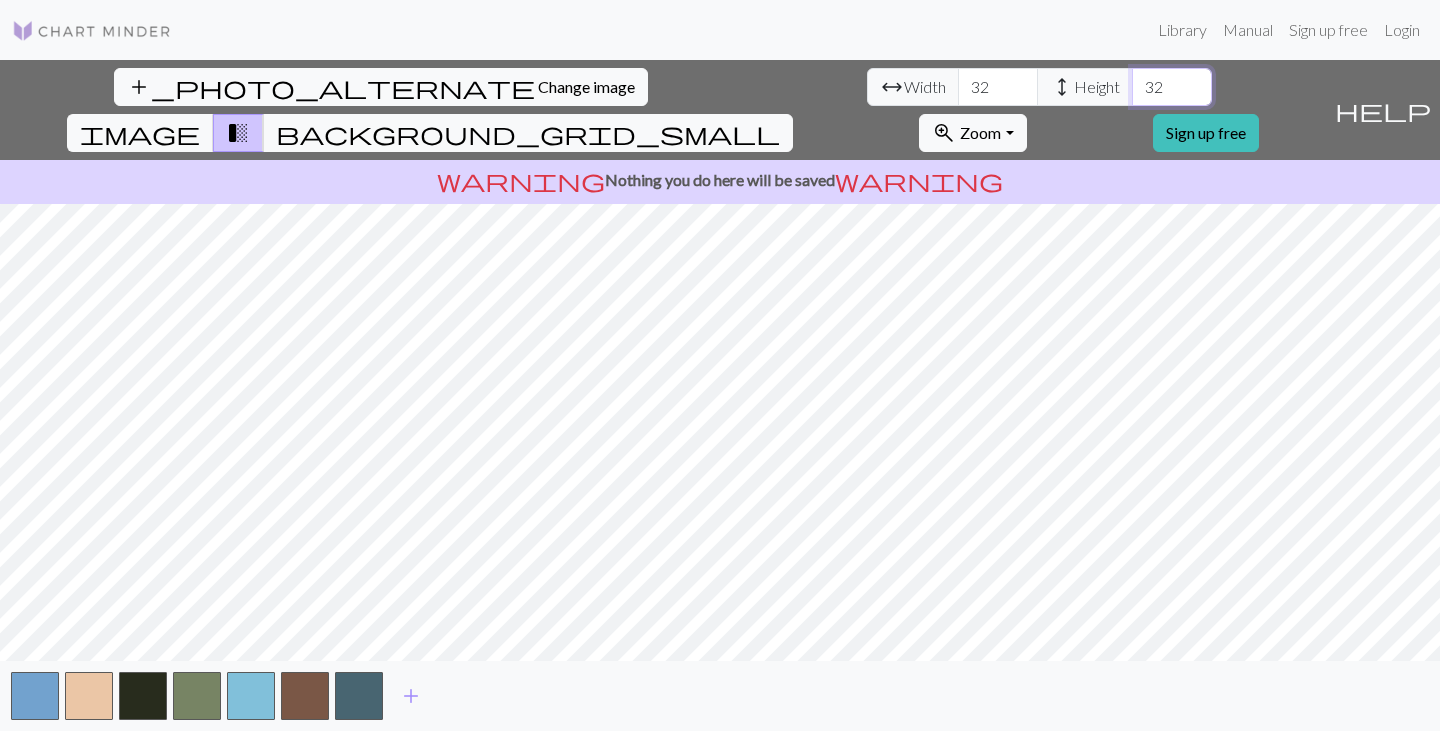 click on "32" at bounding box center [1172, 87] 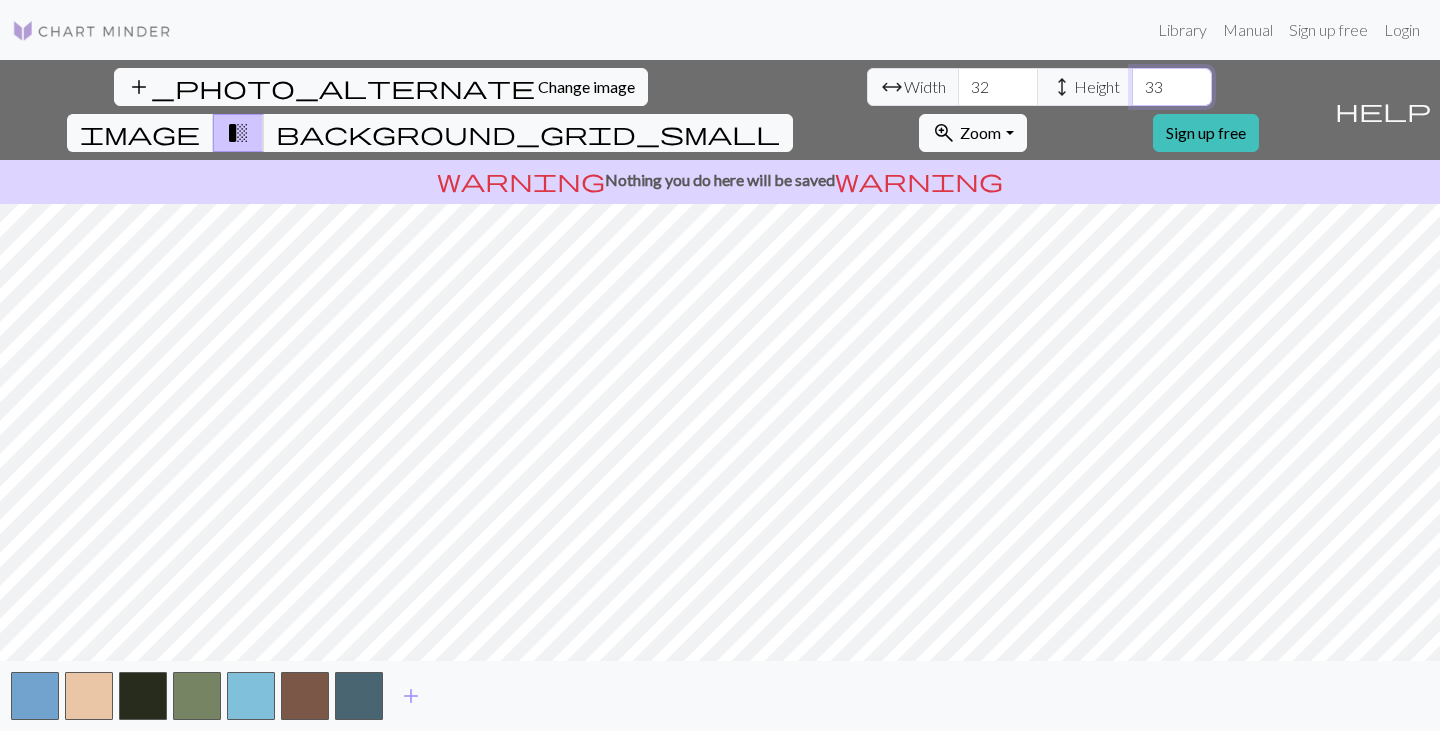 click on "33" at bounding box center (1172, 87) 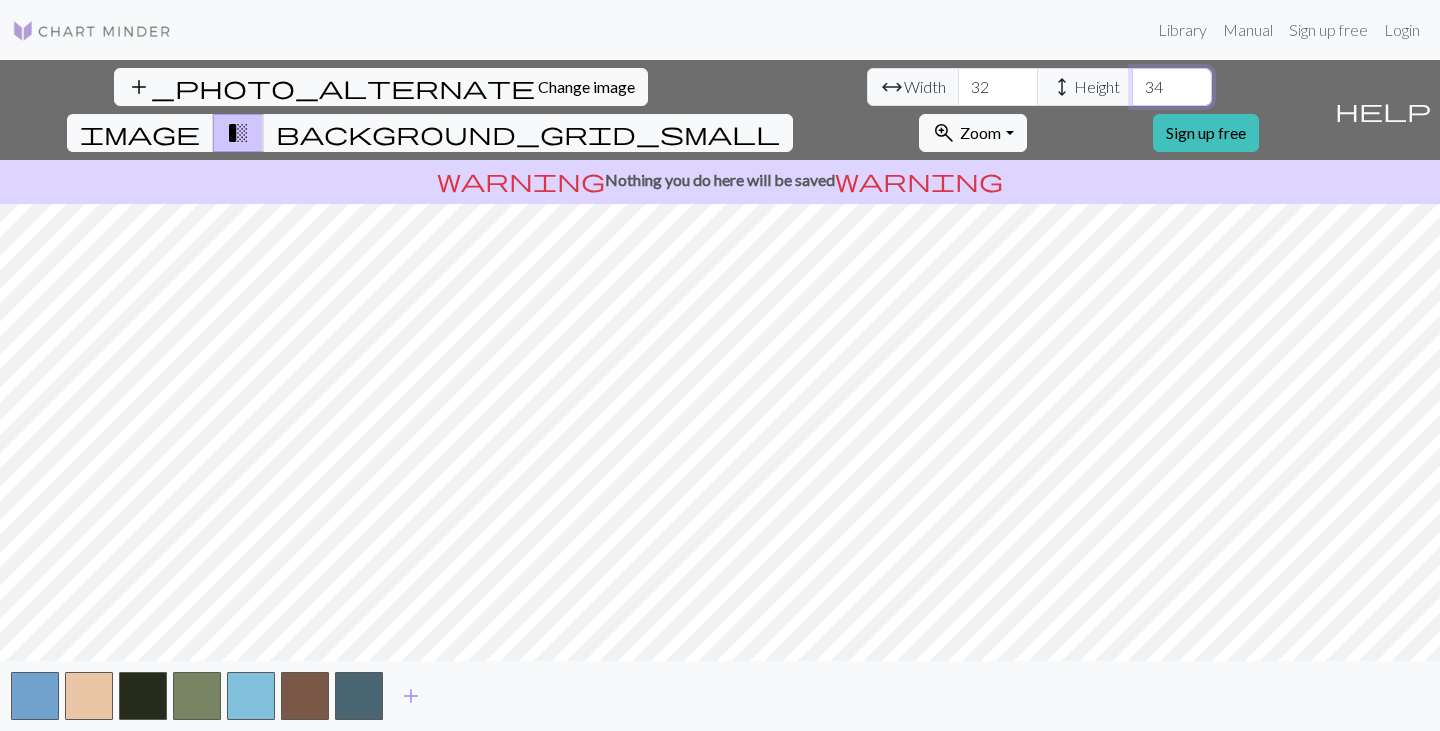 click on "34" at bounding box center (1172, 87) 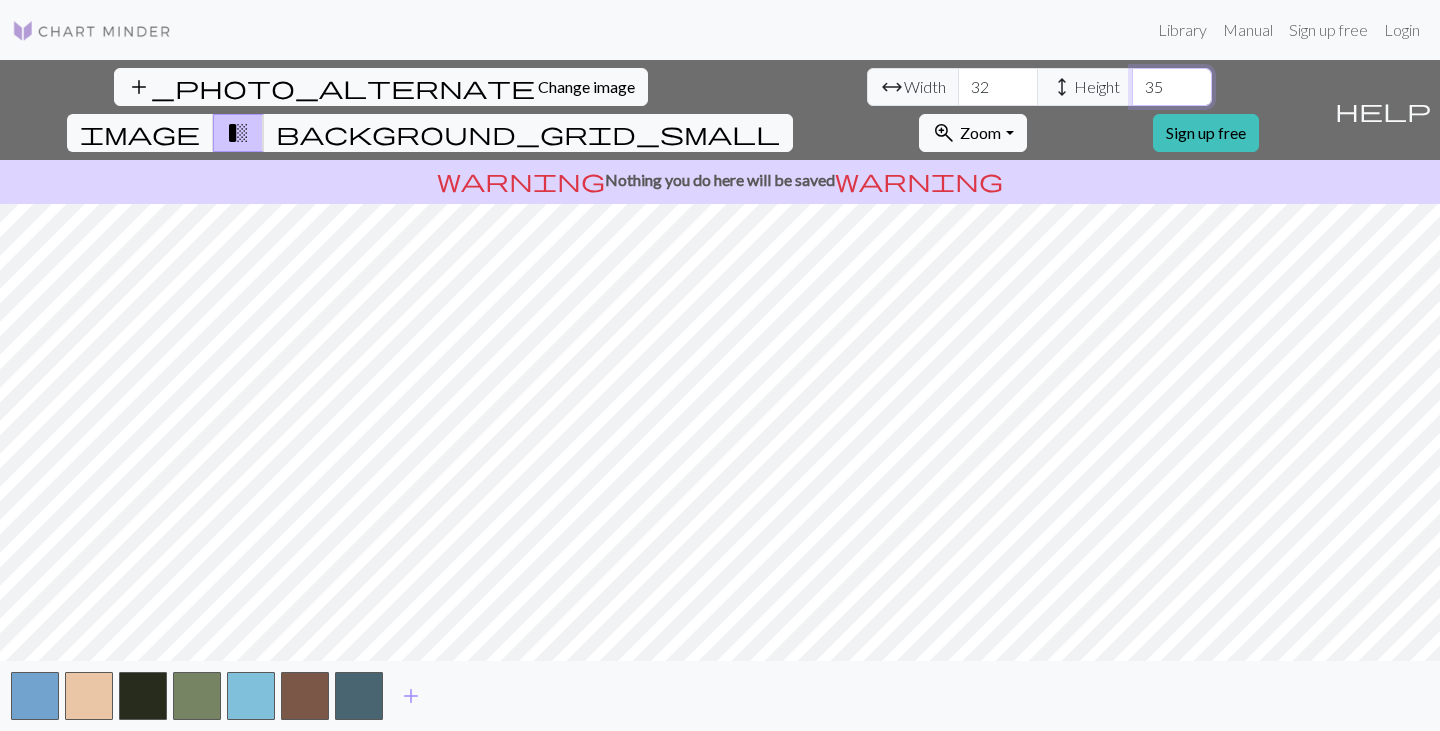 click on "35" at bounding box center [1172, 87] 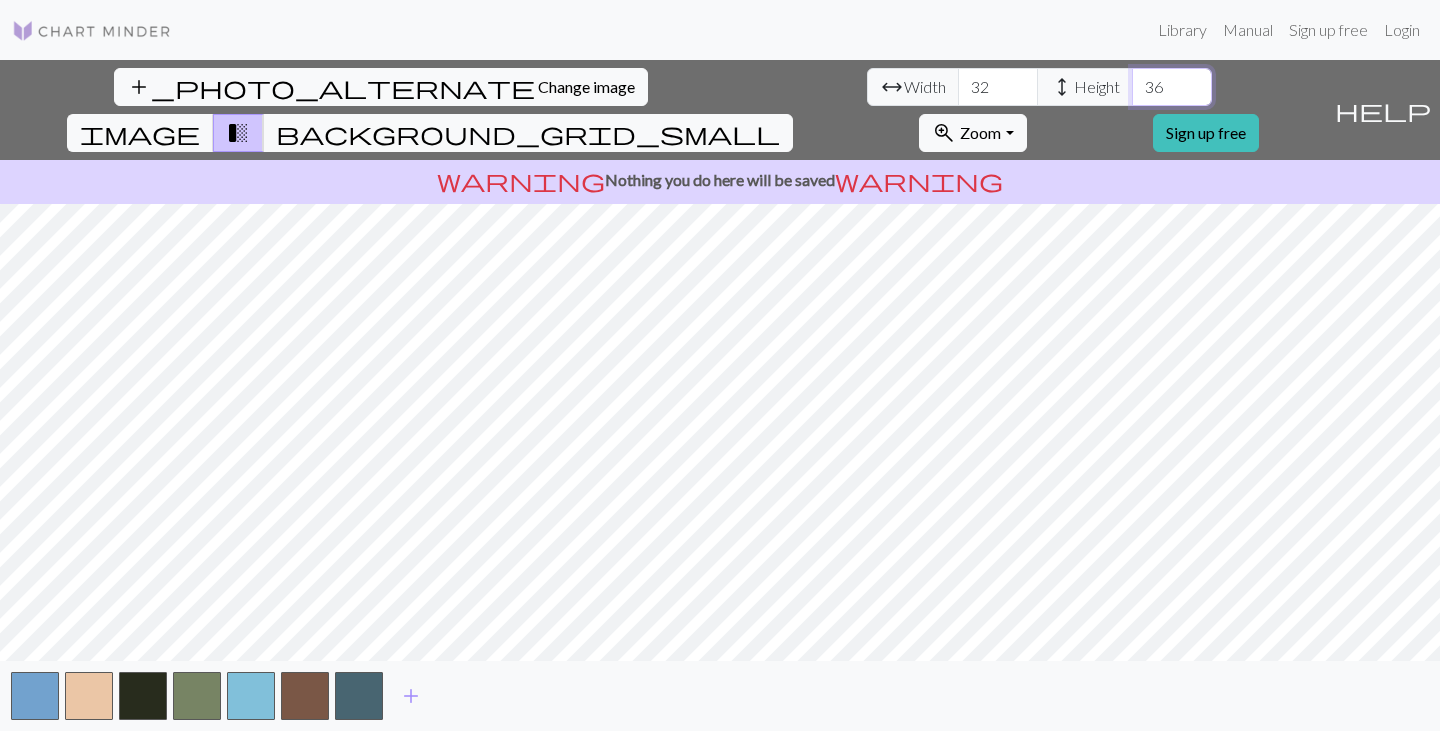 click on "36" at bounding box center (1172, 87) 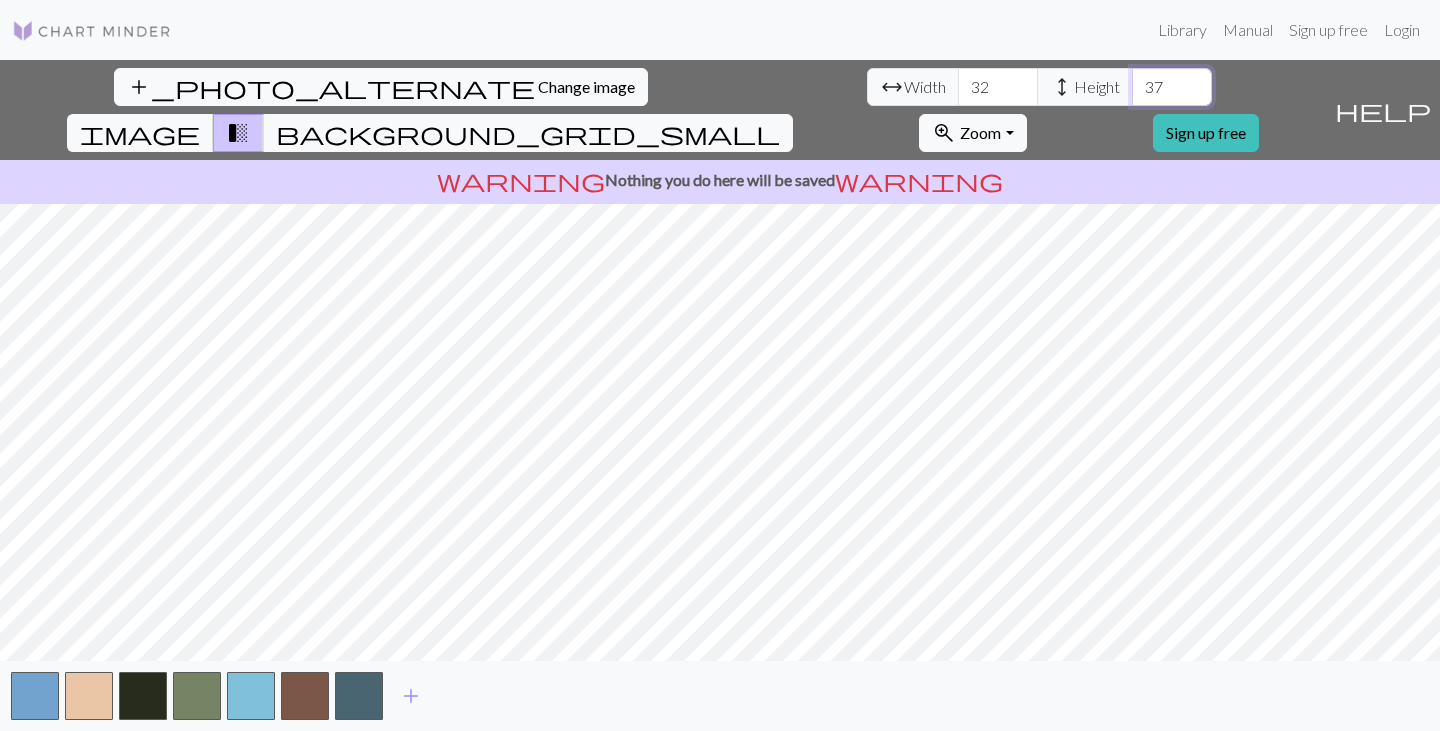 click on "37" at bounding box center (1172, 87) 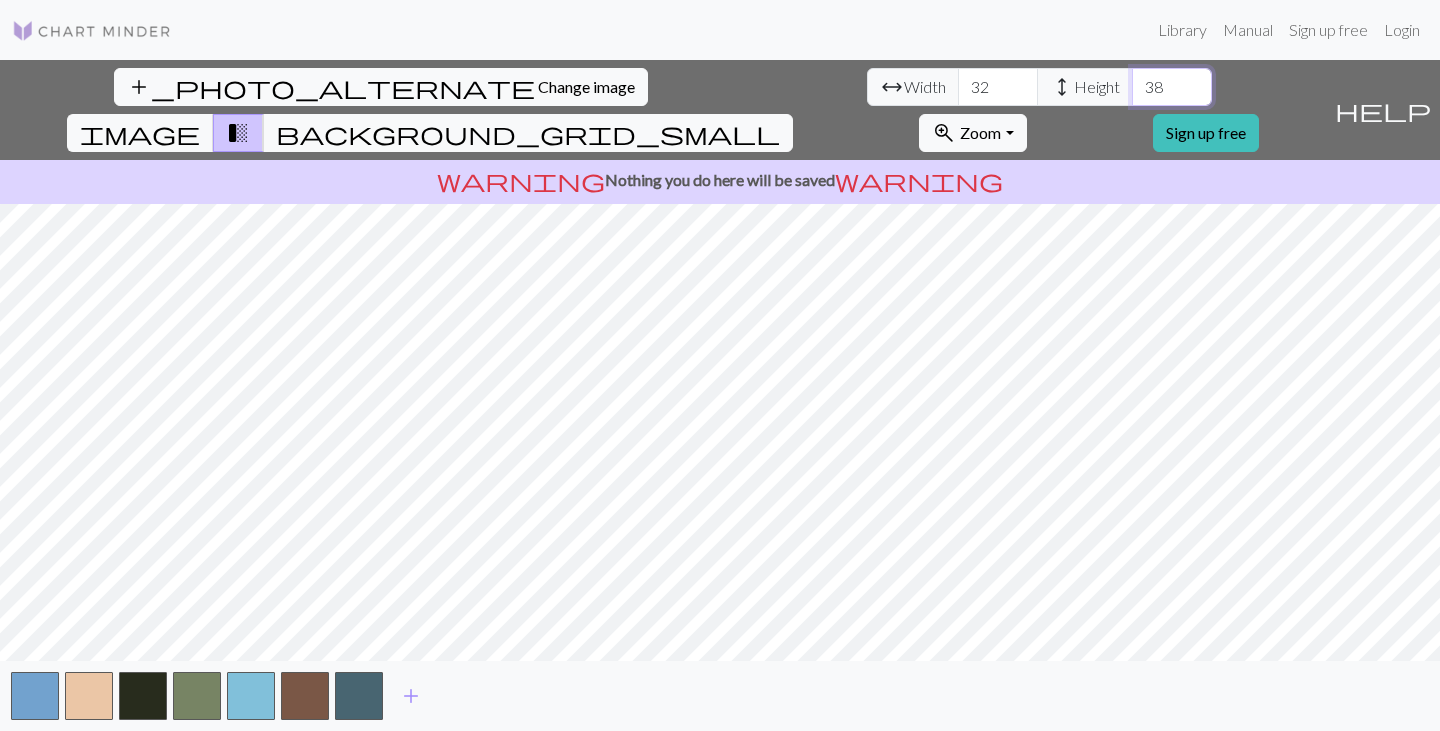 click on "38" at bounding box center (1172, 87) 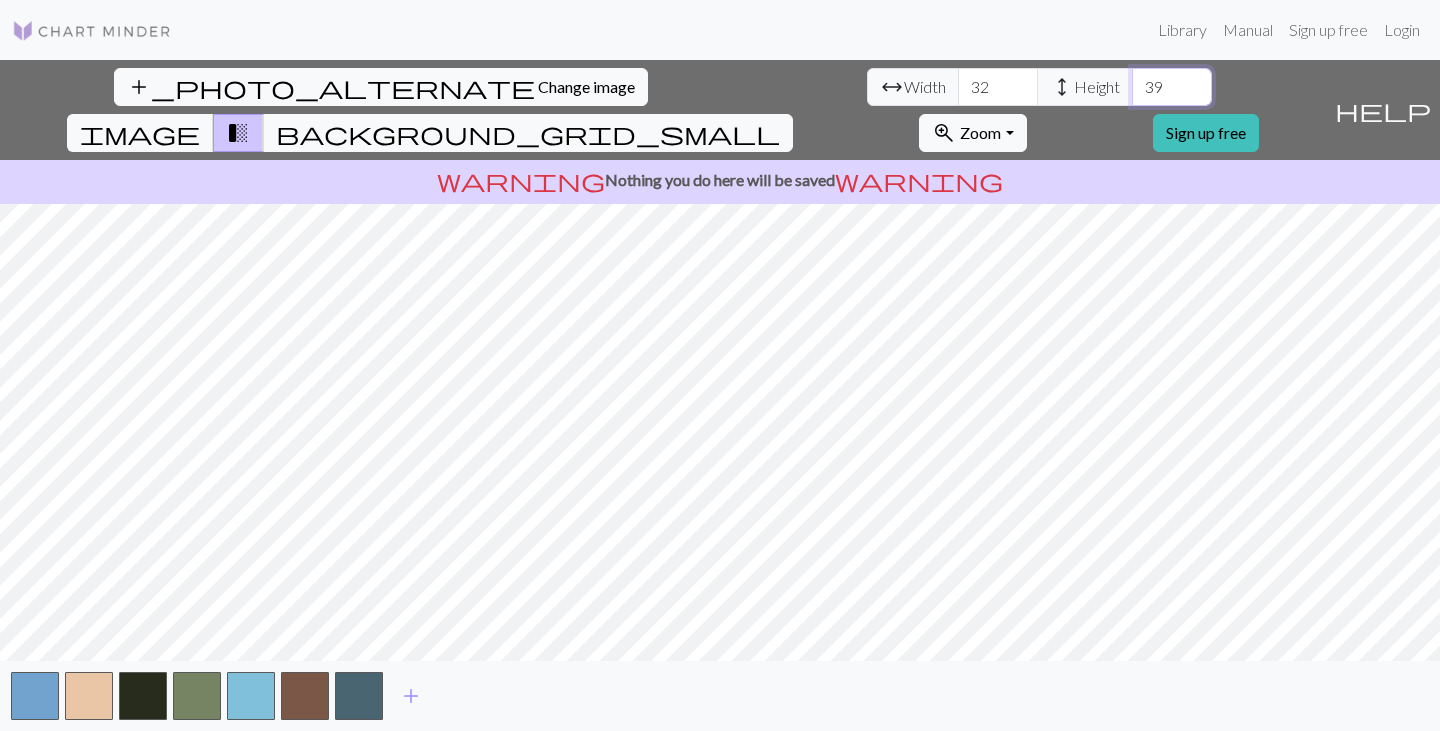 click on "39" at bounding box center (1172, 87) 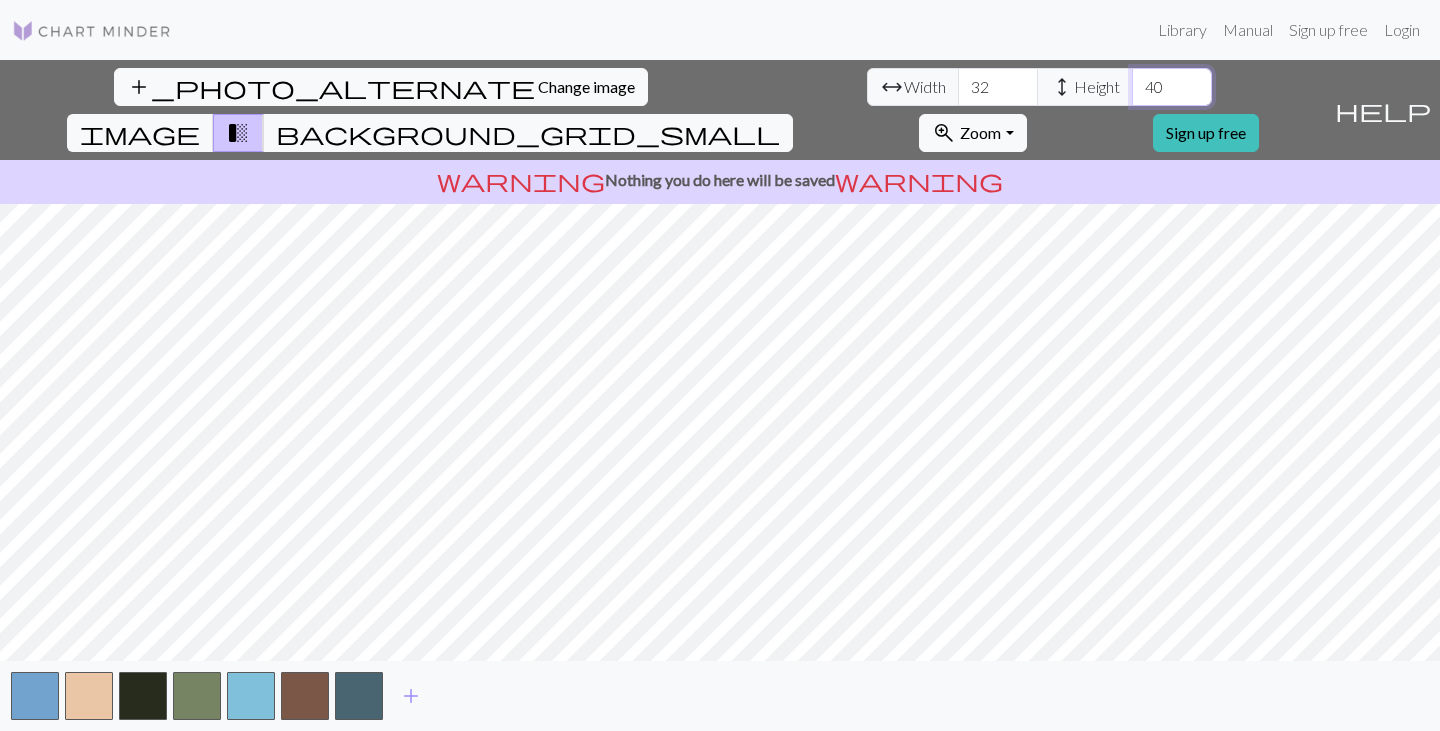 click on "40" at bounding box center (1172, 87) 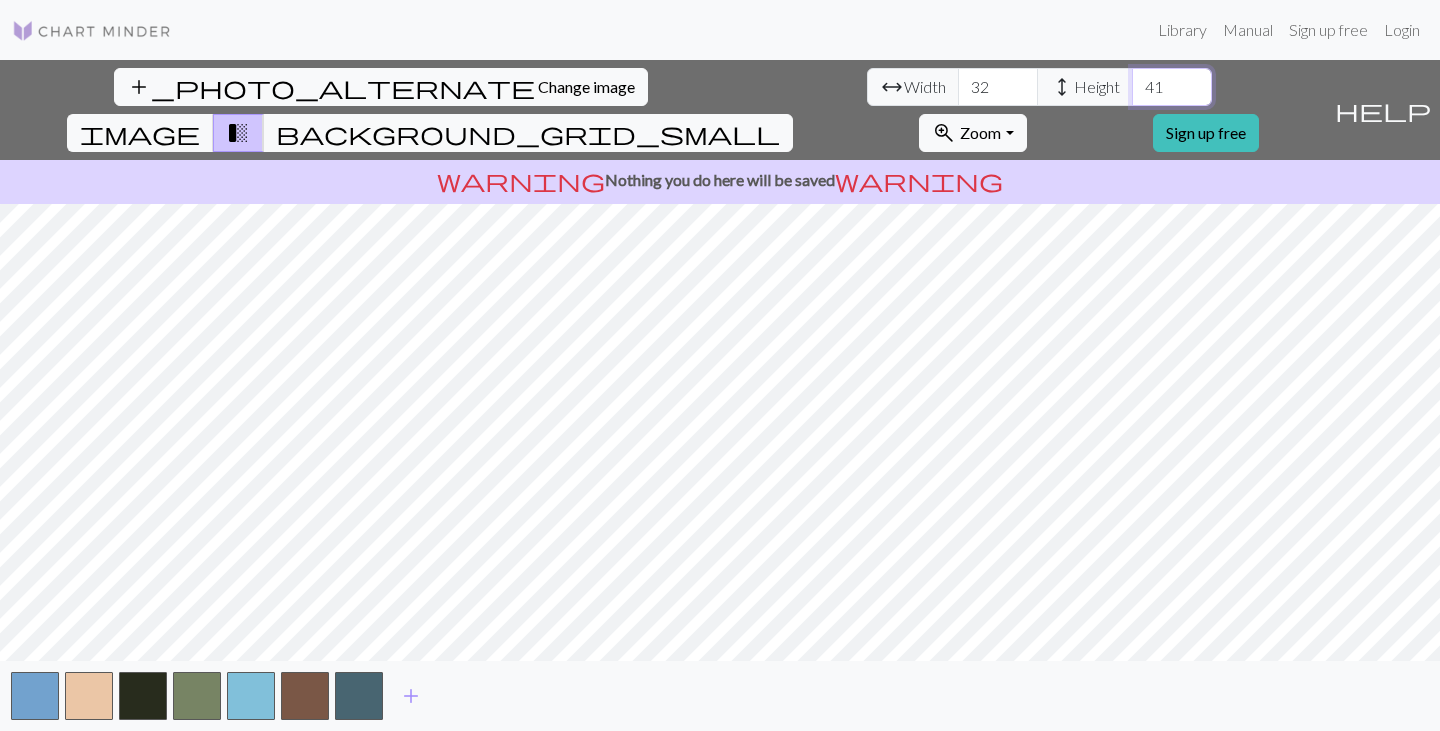 click on "41" at bounding box center [1172, 87] 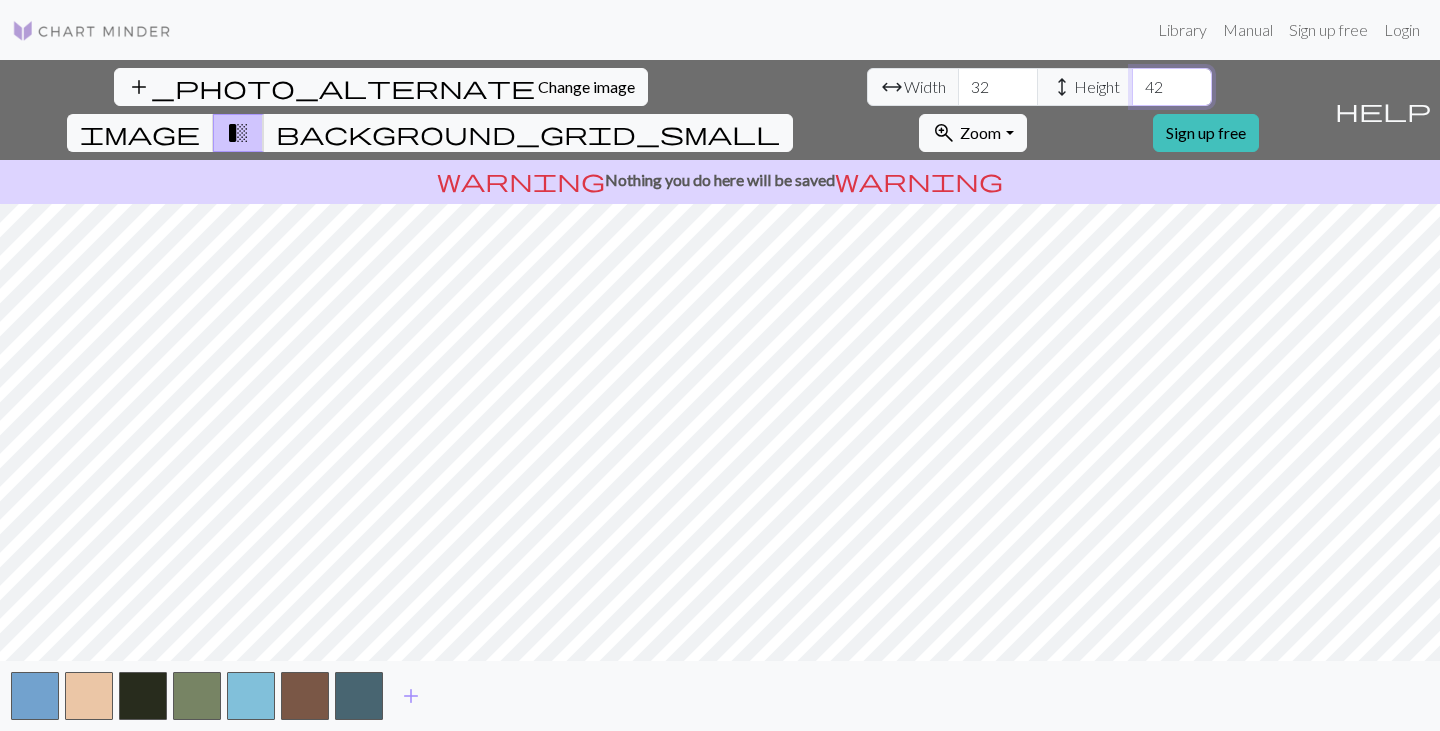 click on "42" at bounding box center (1172, 87) 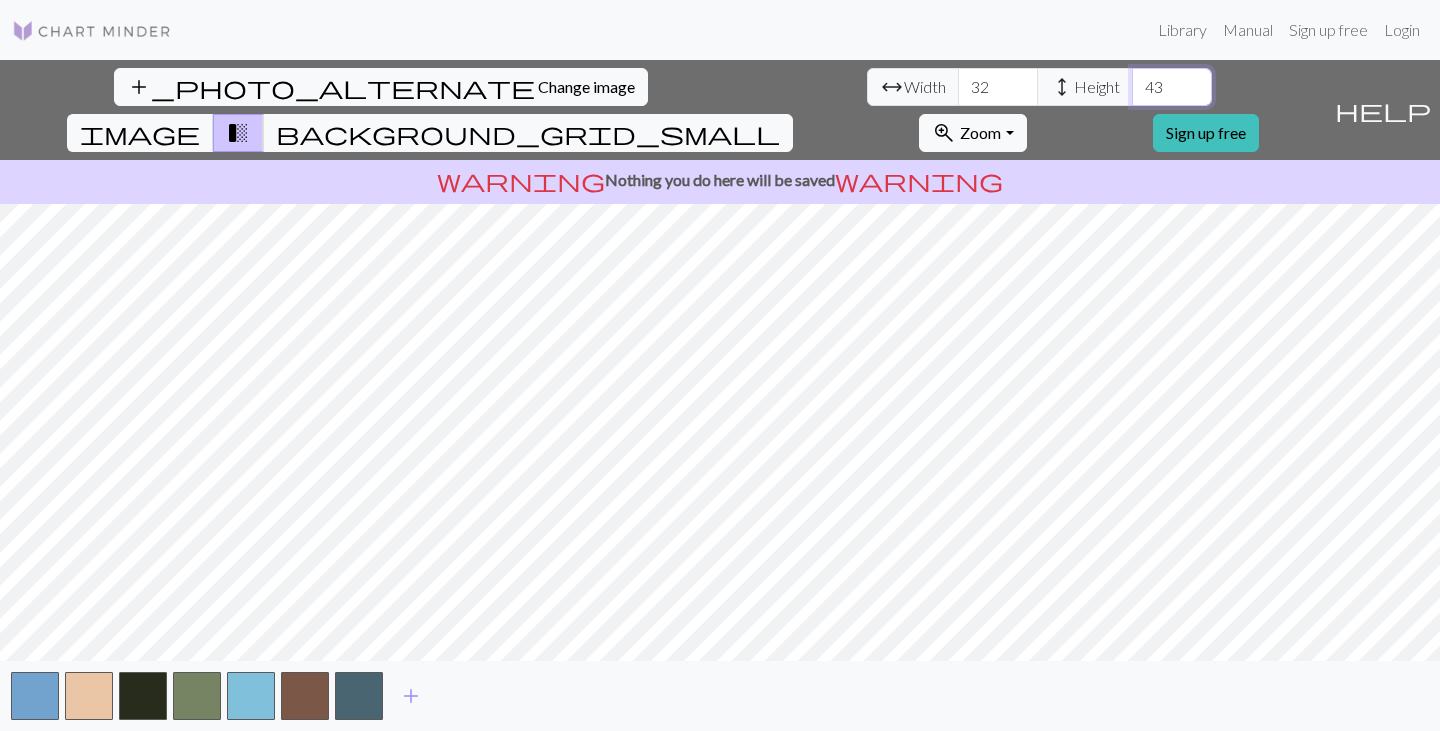 click on "43" at bounding box center [1172, 87] 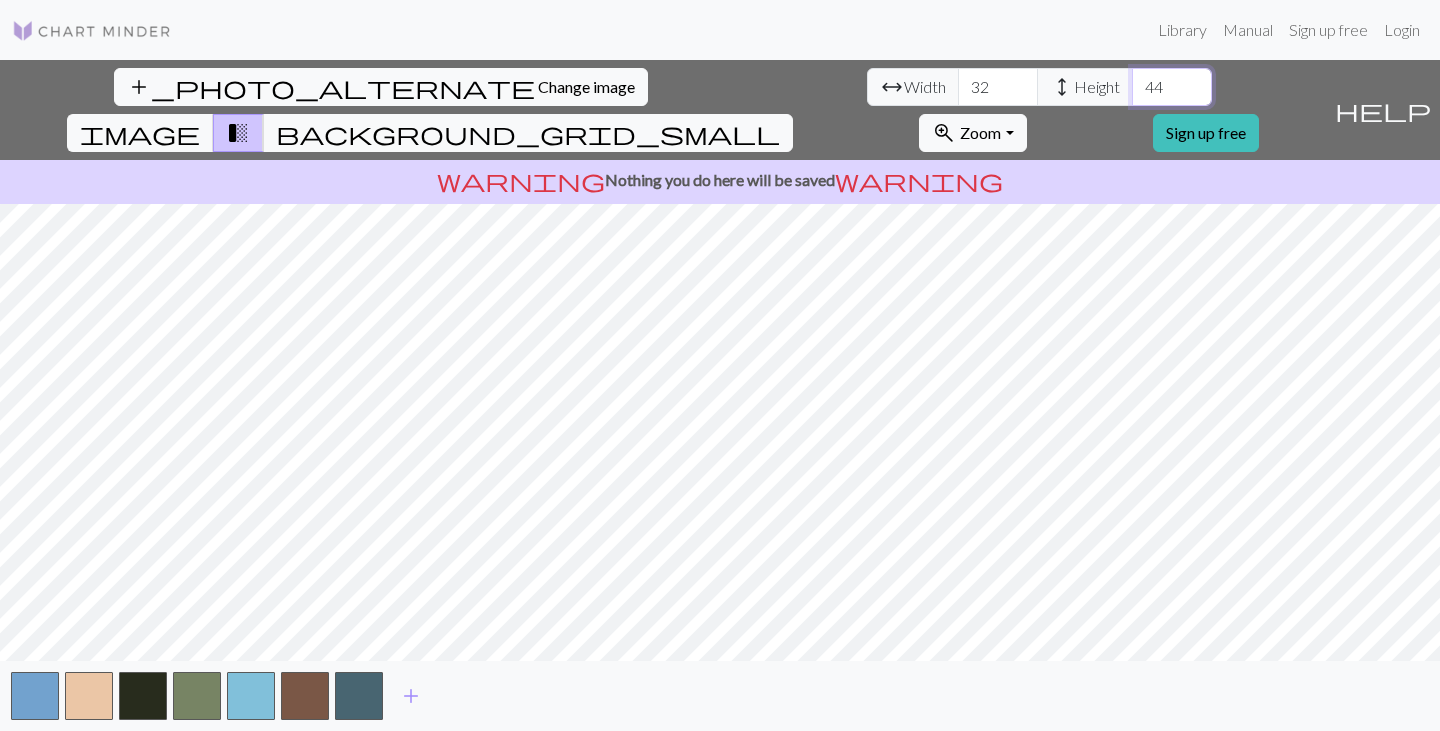 click on "44" at bounding box center [1172, 87] 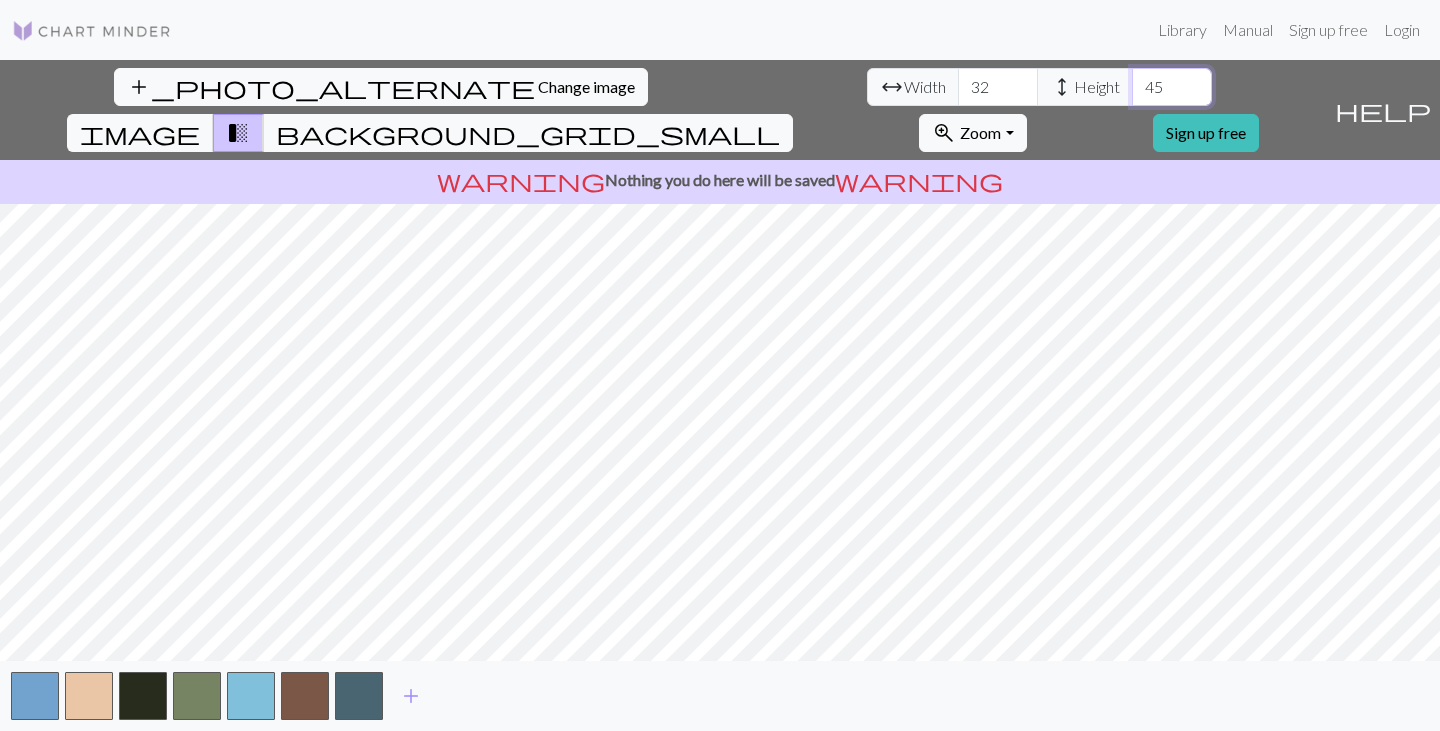 type on "45" 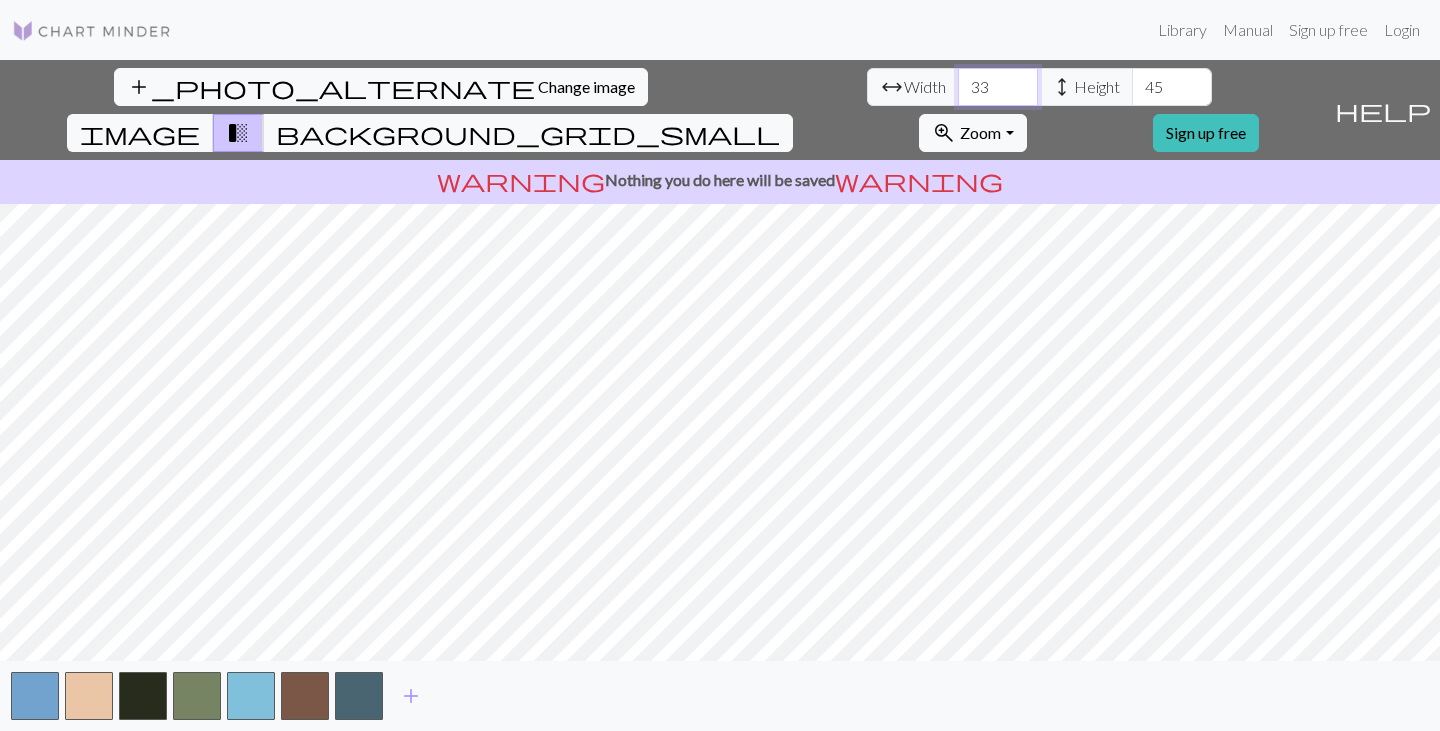 click on "33" at bounding box center [998, 87] 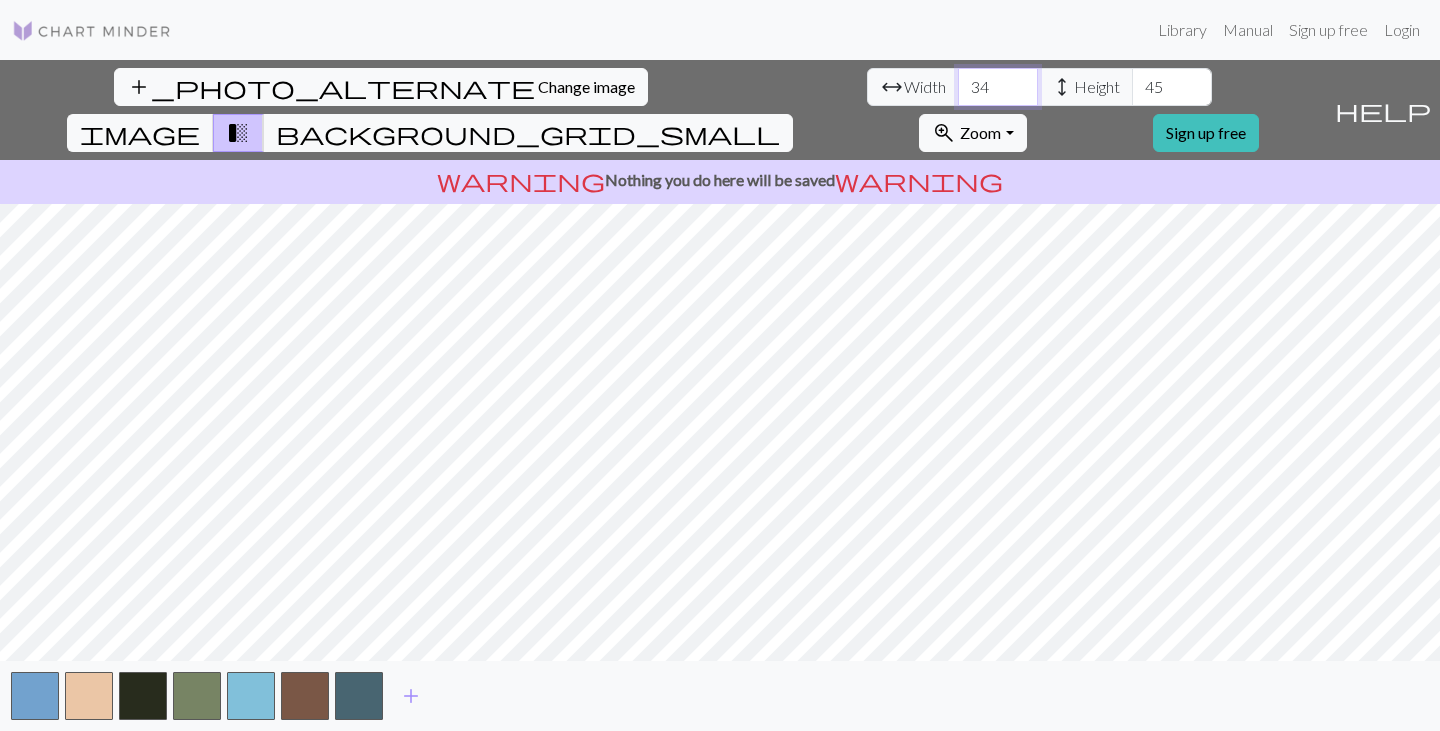 click on "34" at bounding box center (998, 87) 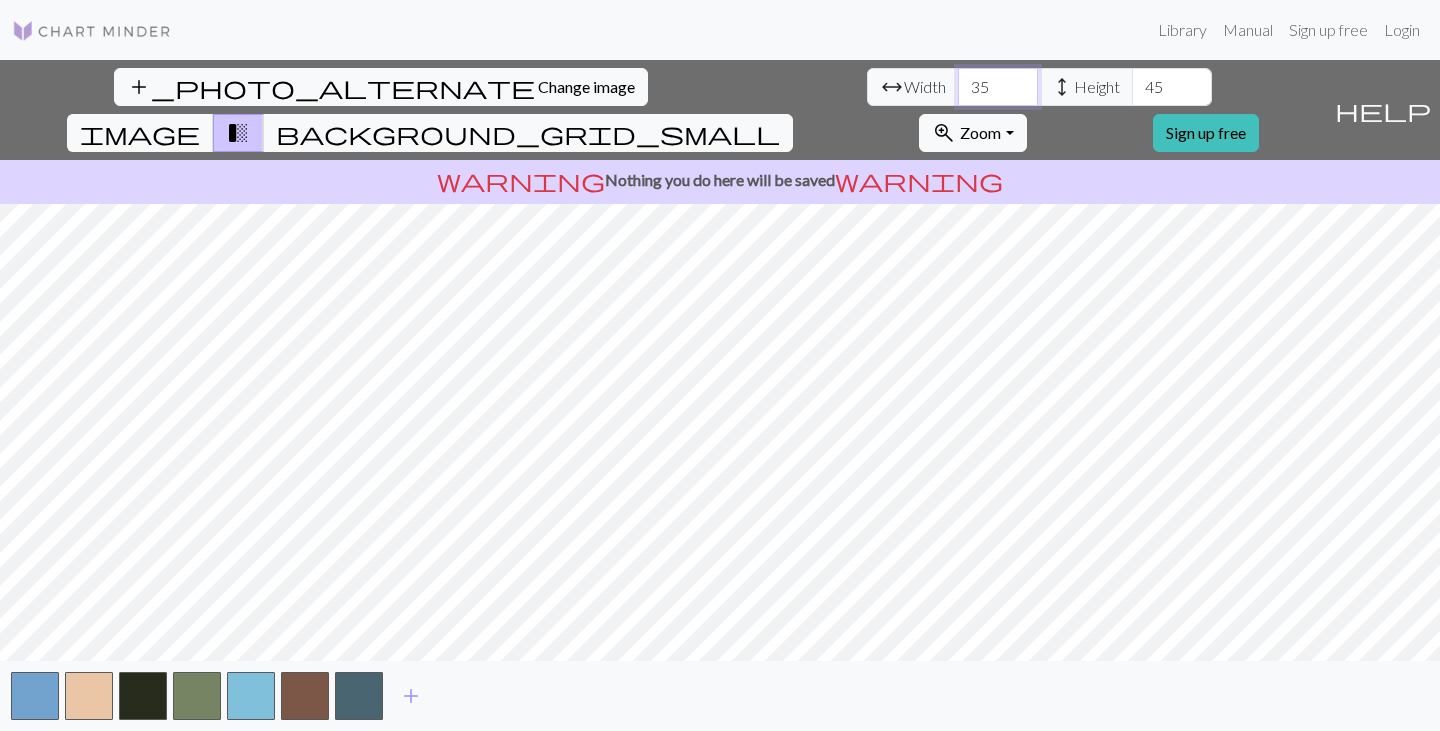 type on "35" 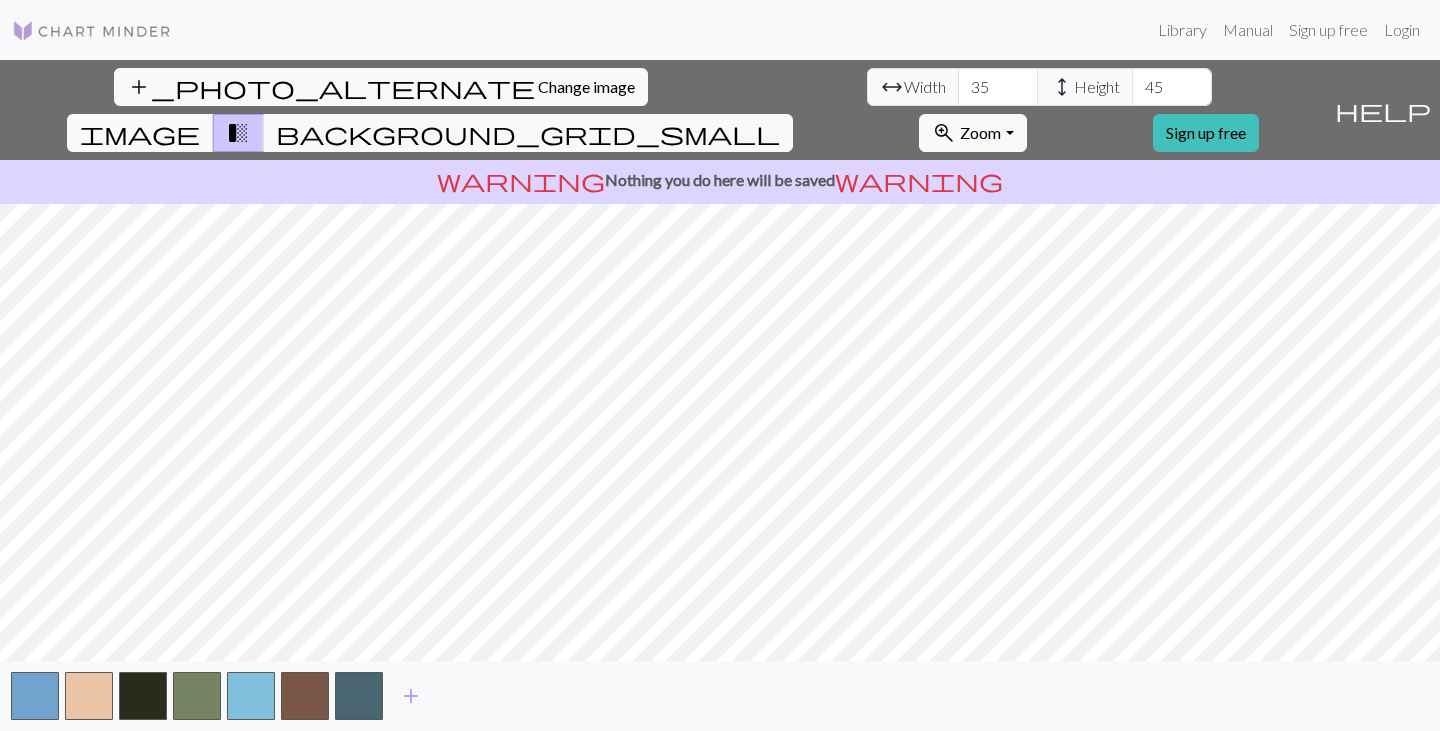 click on "image" at bounding box center (140, 133) 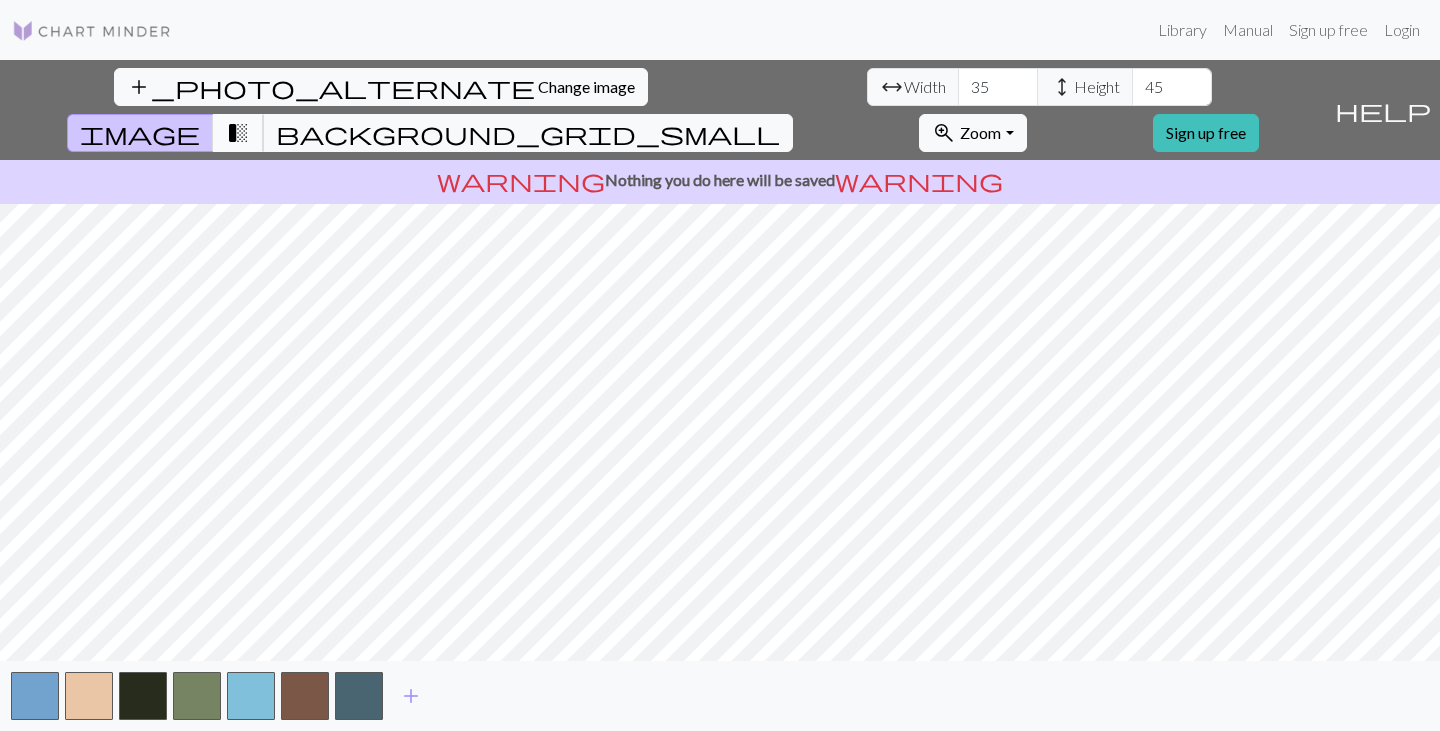 click on "transition_fade" at bounding box center (238, 133) 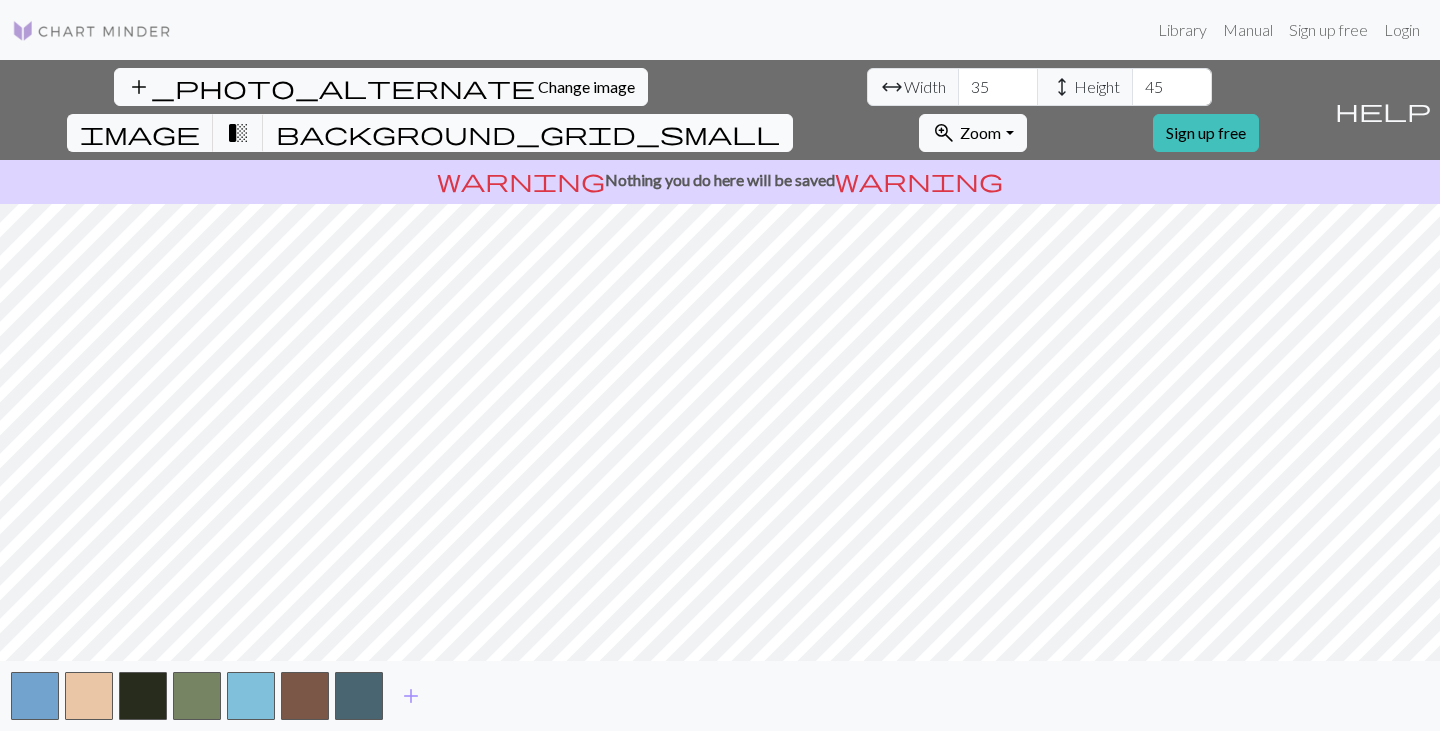 click on "background_grid_small" at bounding box center (528, 133) 